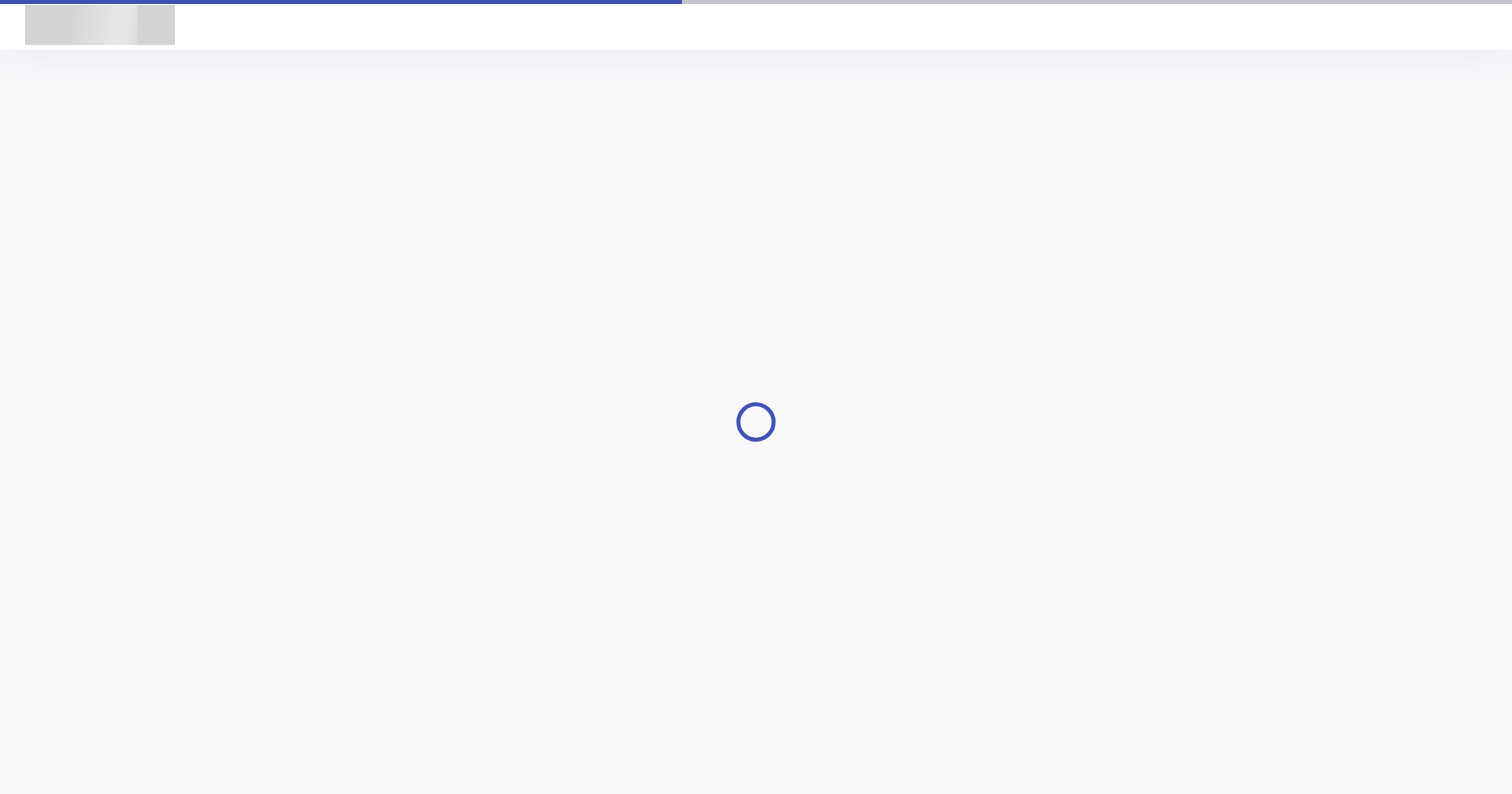 scroll, scrollTop: 0, scrollLeft: 0, axis: both 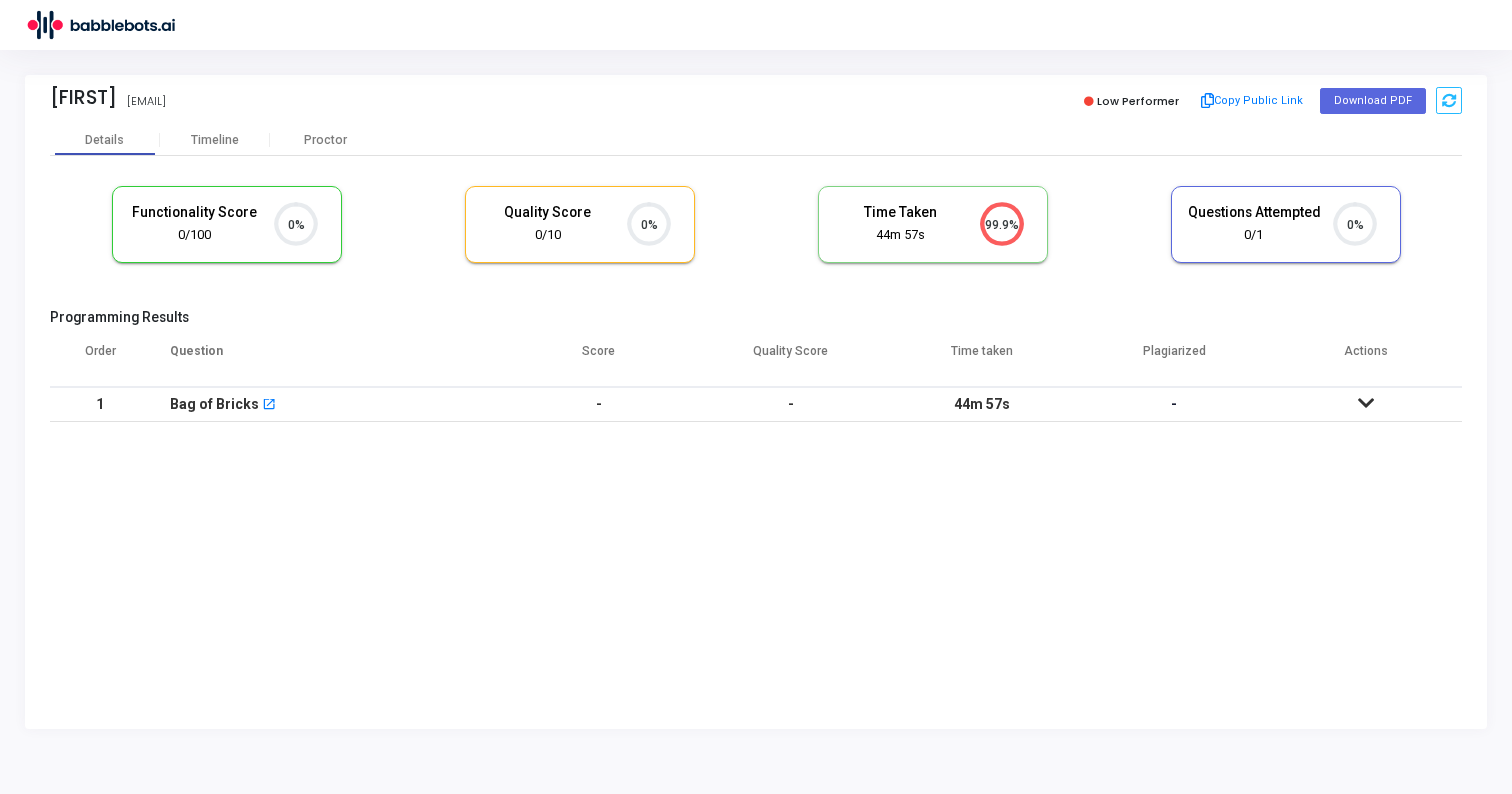 click on "Score" at bounding box center (599, 359) 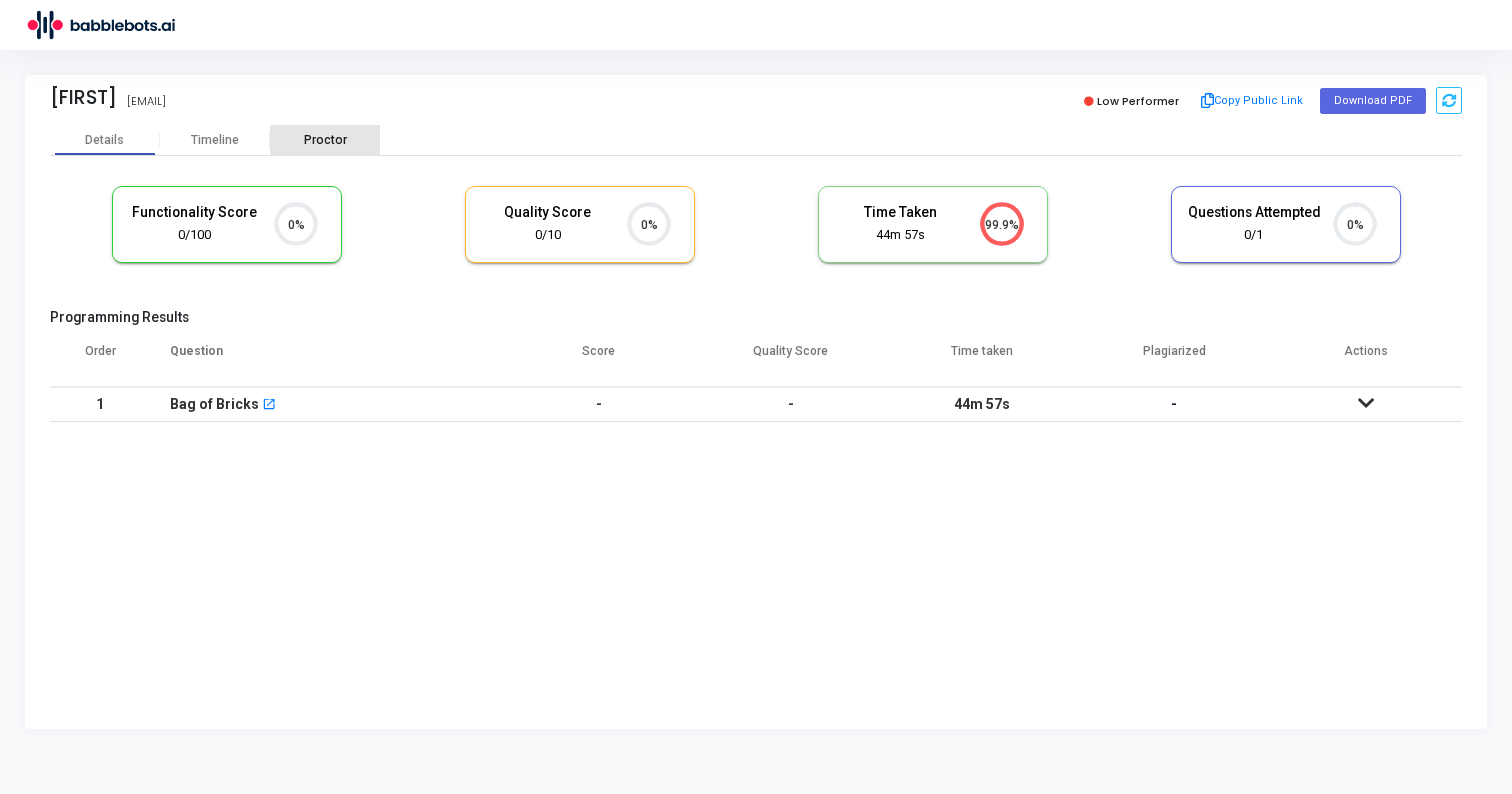 click on "Proctor" at bounding box center [325, 140] 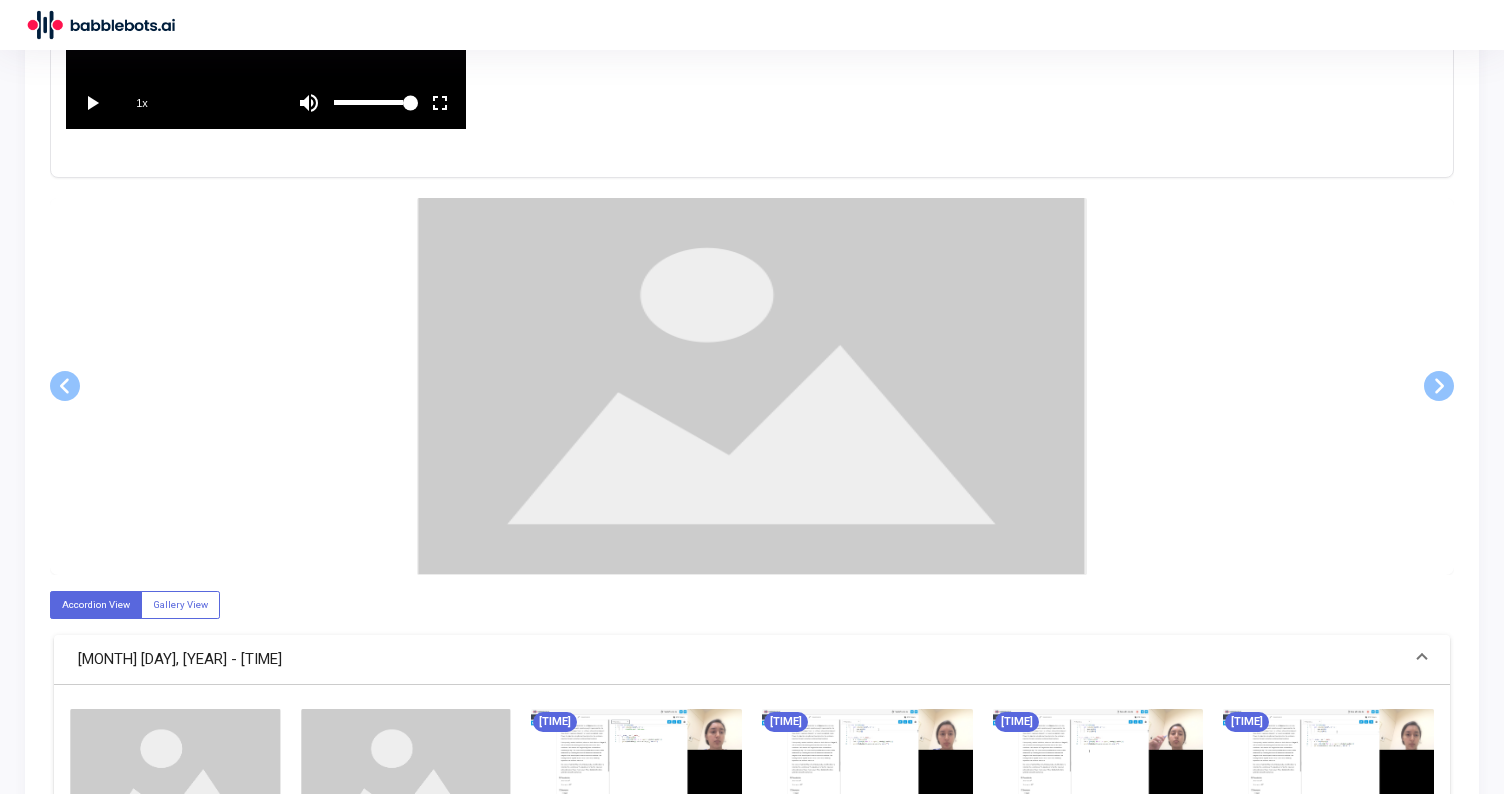 scroll, scrollTop: 1259, scrollLeft: 0, axis: vertical 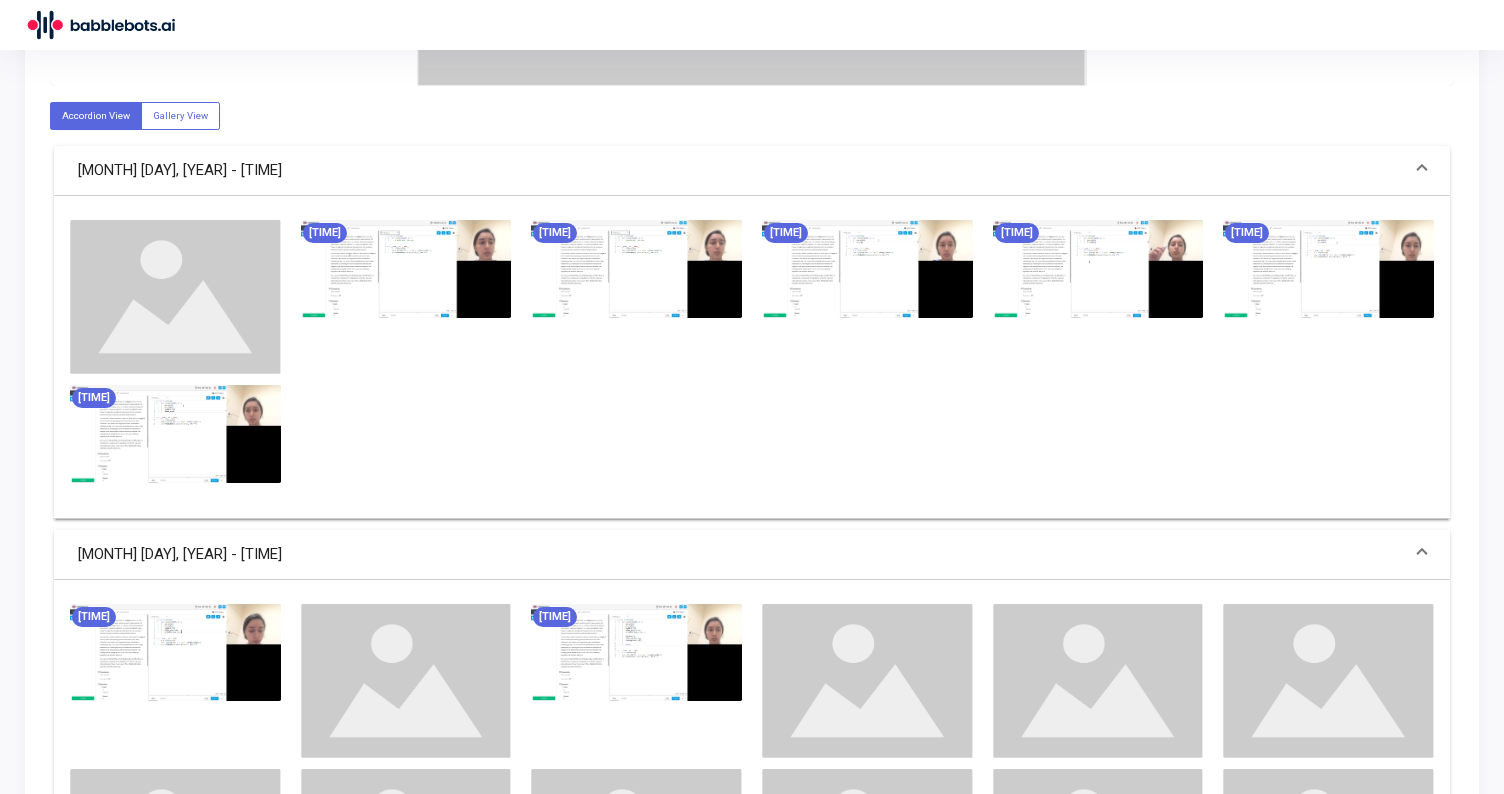 click at bounding box center (406, 269) 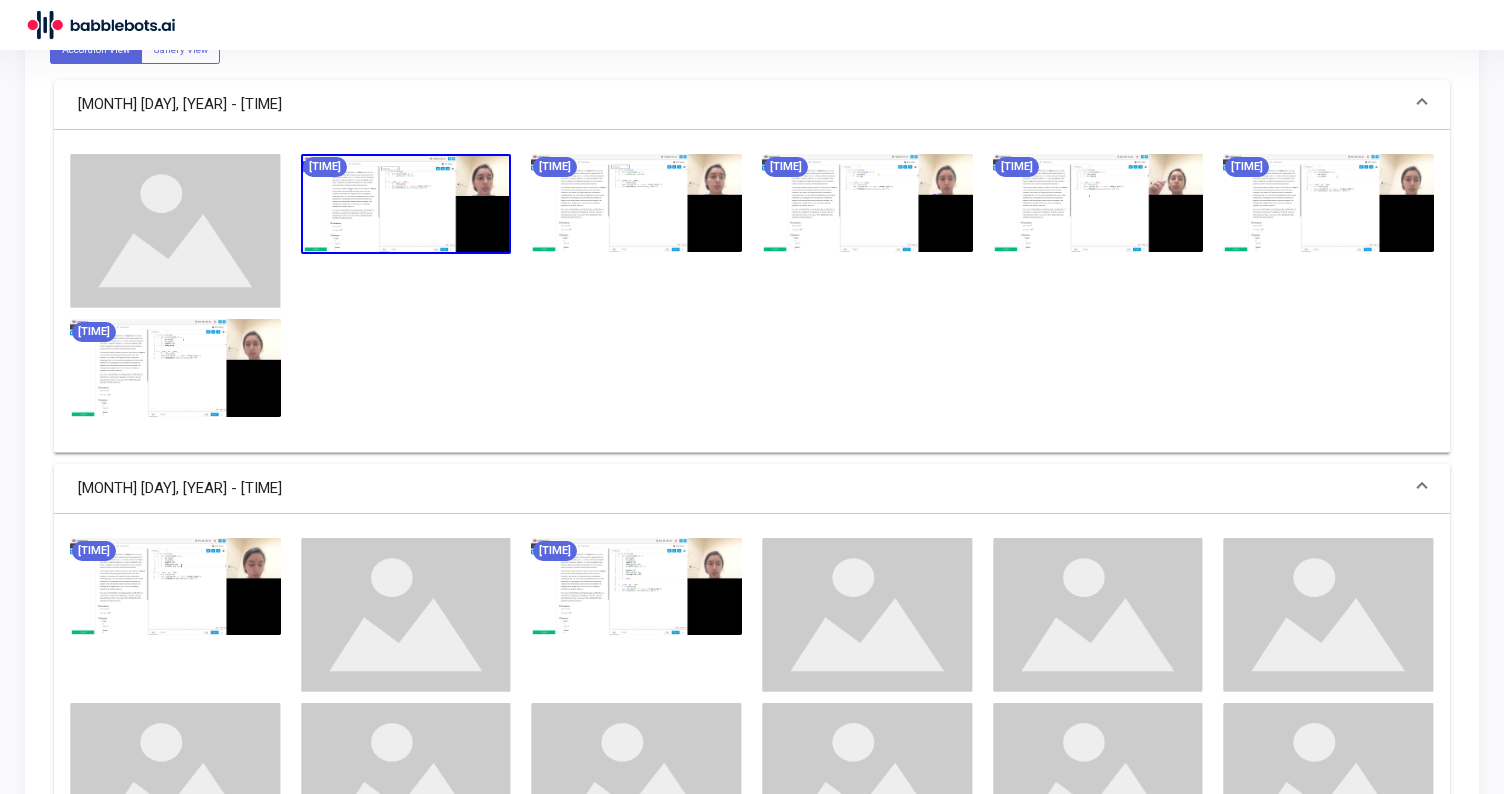 click at bounding box center [406, 204] 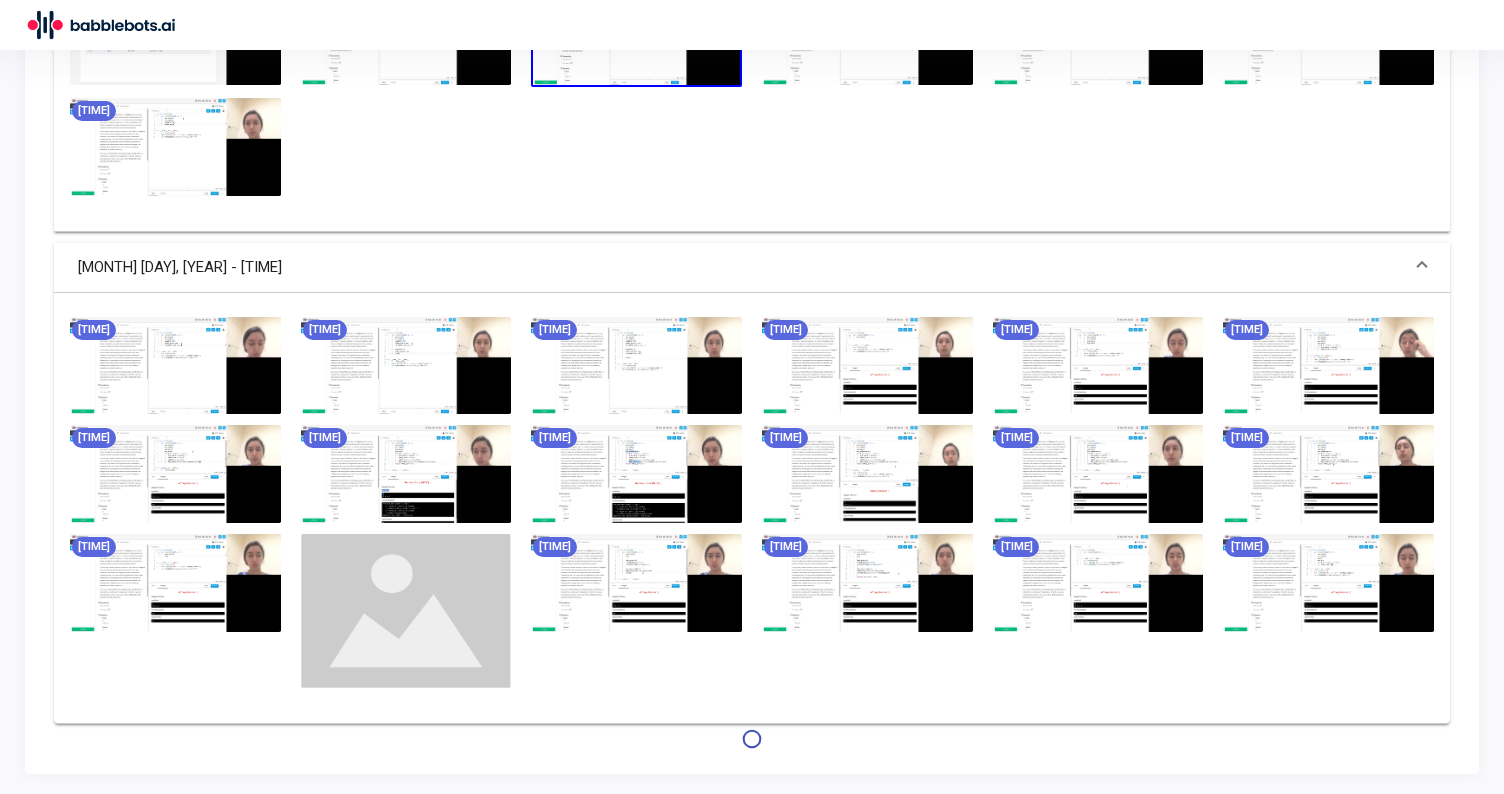 click on "[TIME]   [TIME]   [TIME]   [TIME]   [TIME]   [TIME]   [TIME]   [TIME]   [TIME]   [TIME]   [TIME]   [TIME]   [TIME]   [TIME]   [TIME]   [TIME]   [TIME]" at bounding box center (752, 508) 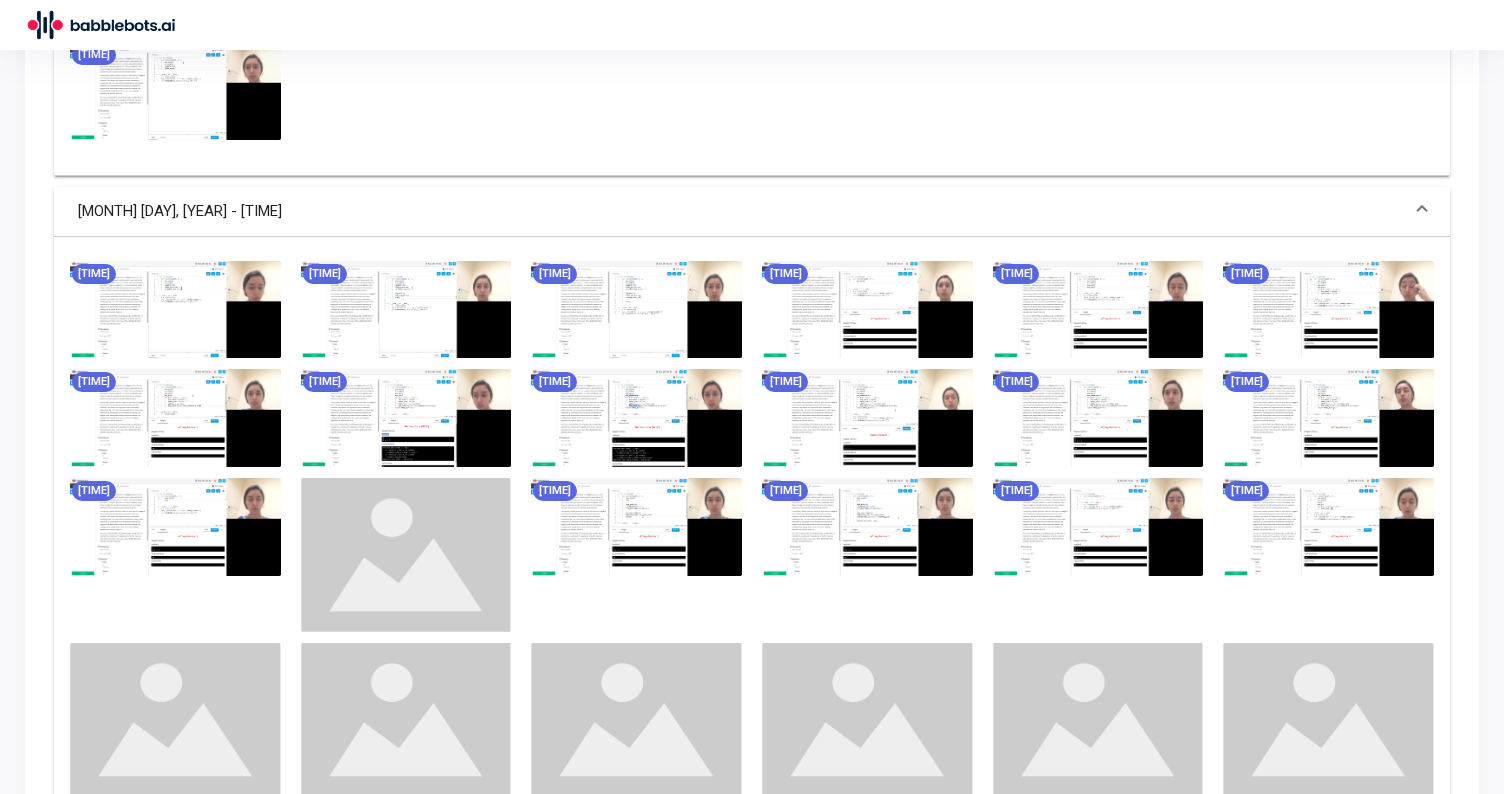 click at bounding box center [175, 310] 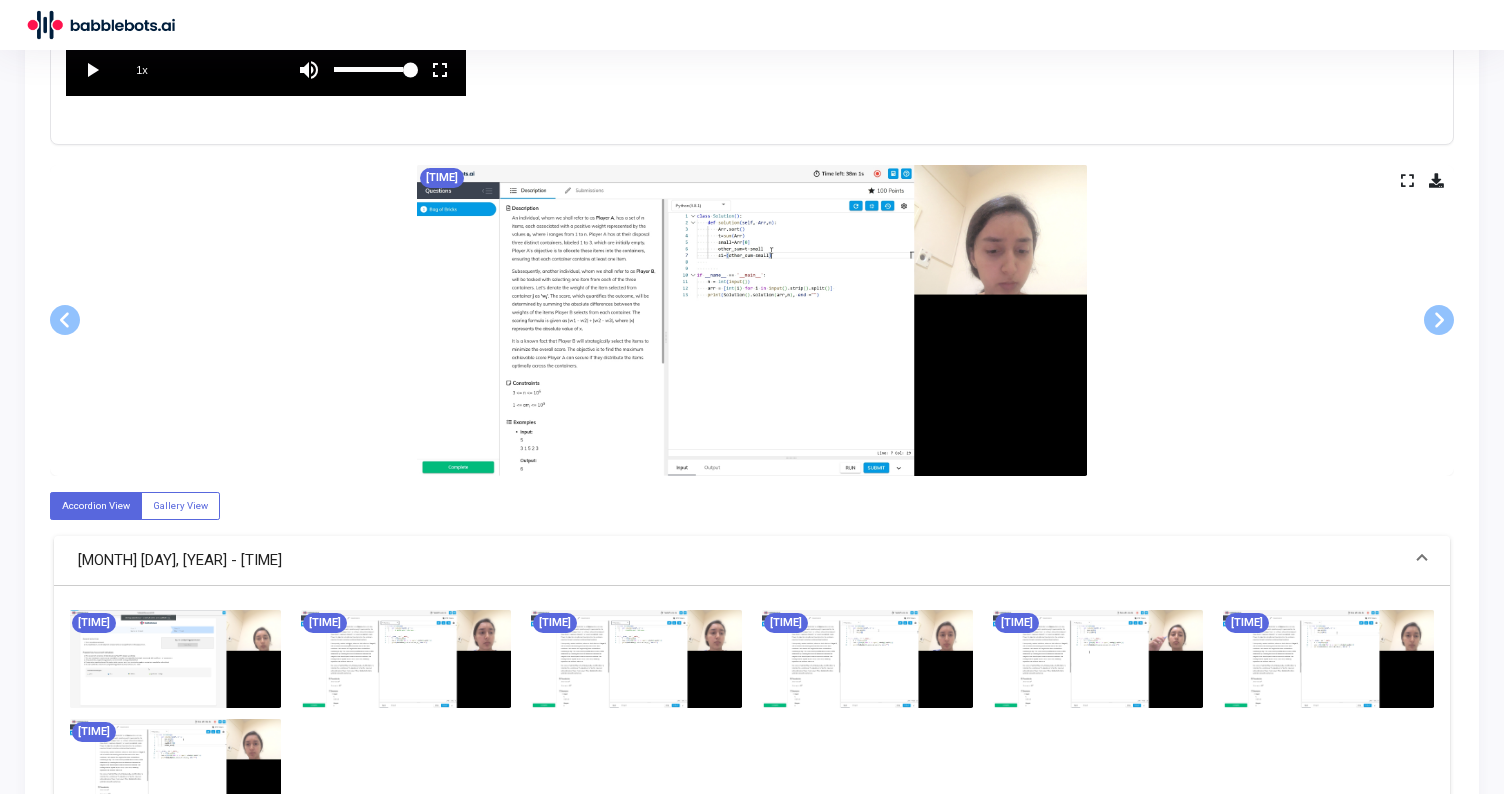 scroll, scrollTop: 643, scrollLeft: 0, axis: vertical 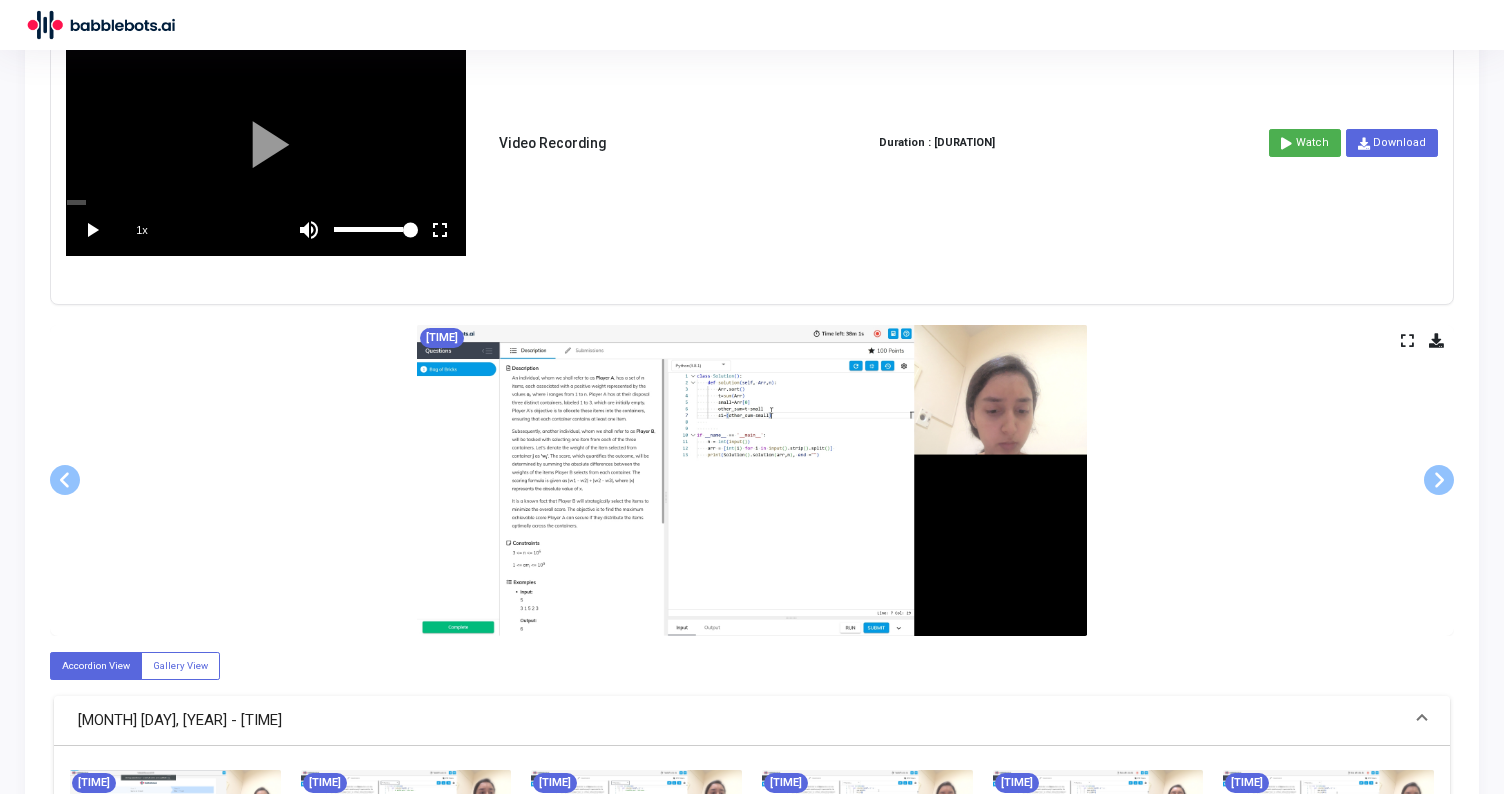 click at bounding box center [752, 480] 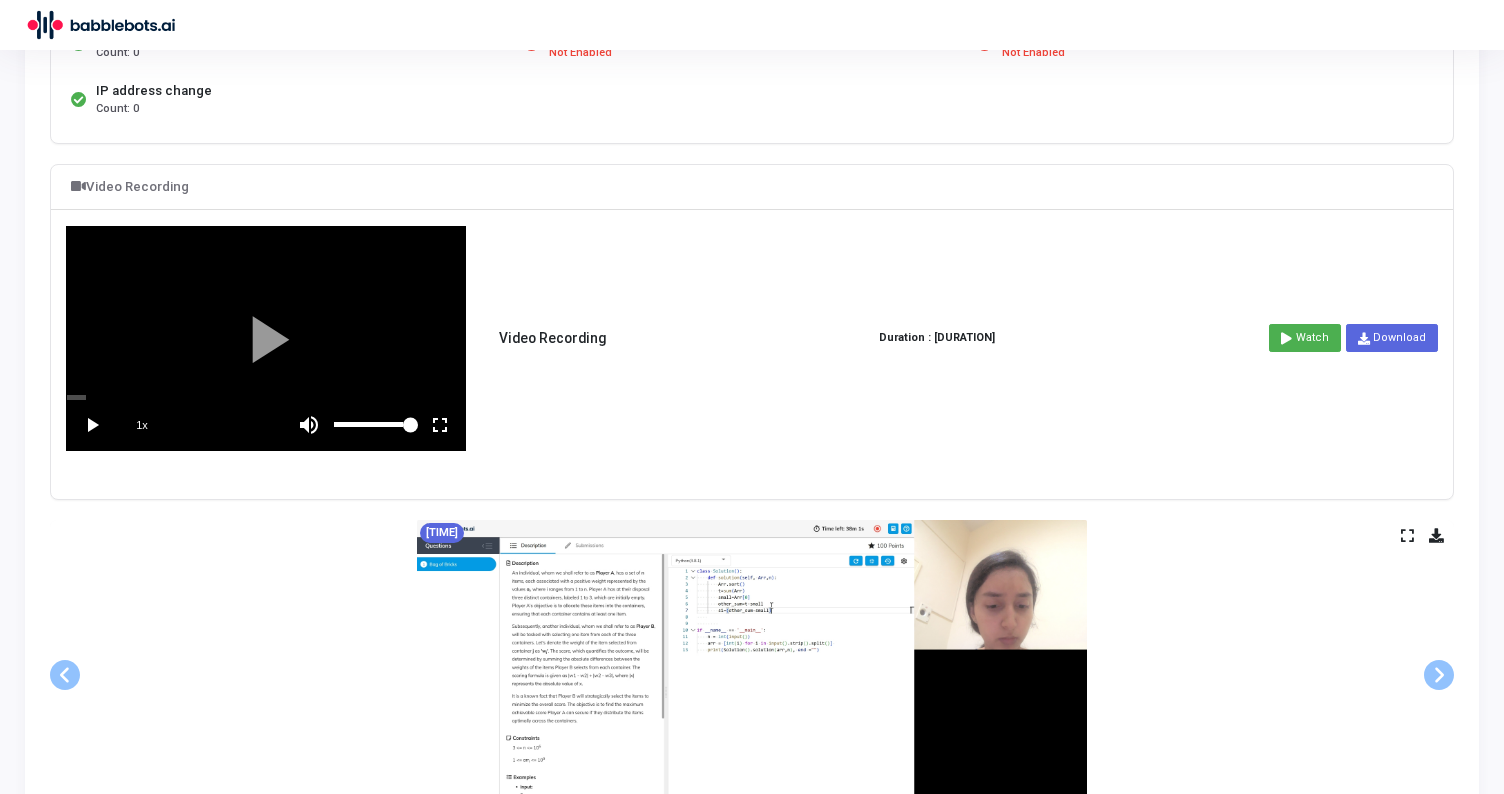 scroll, scrollTop: 343, scrollLeft: 0, axis: vertical 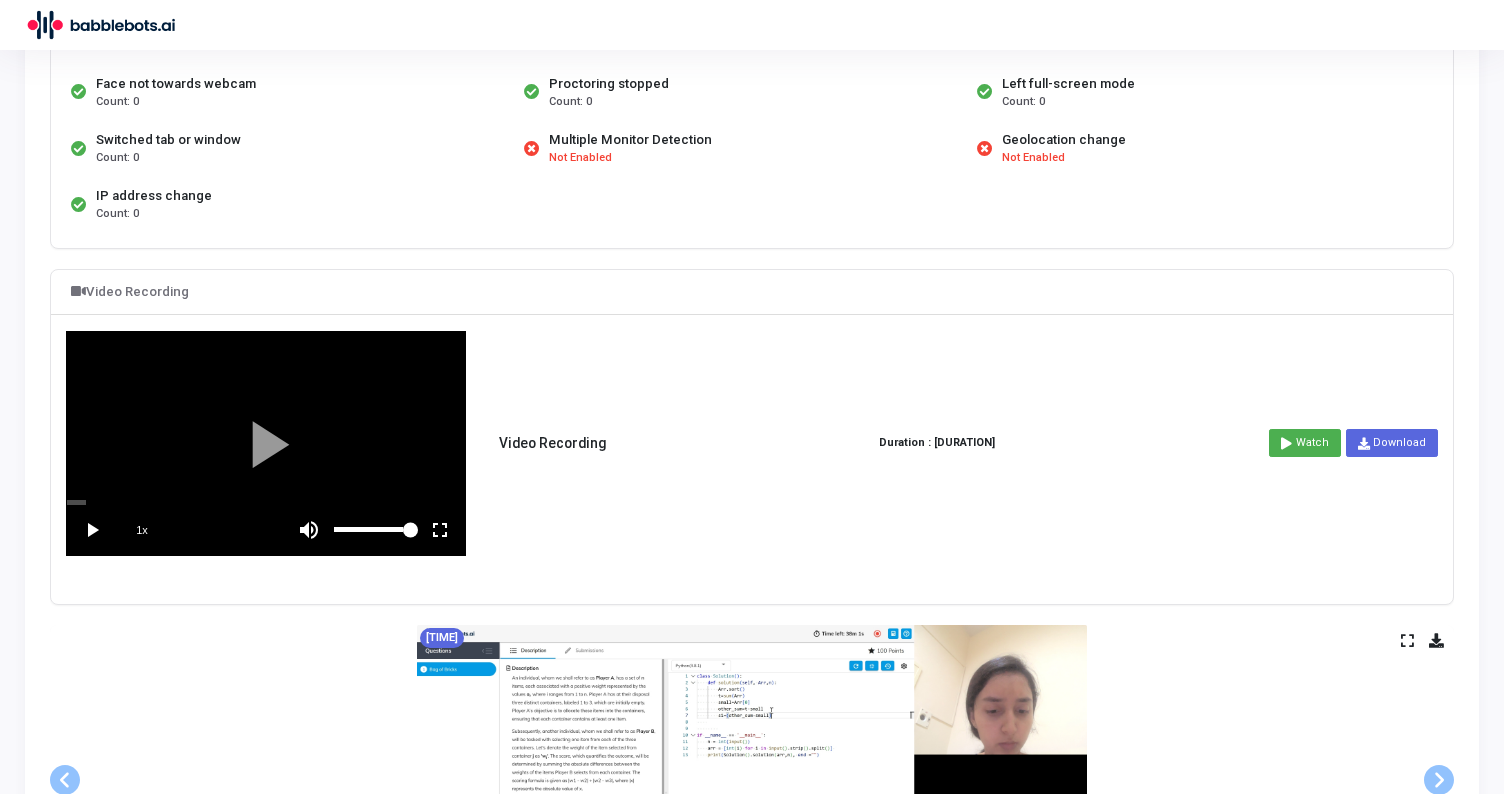 click 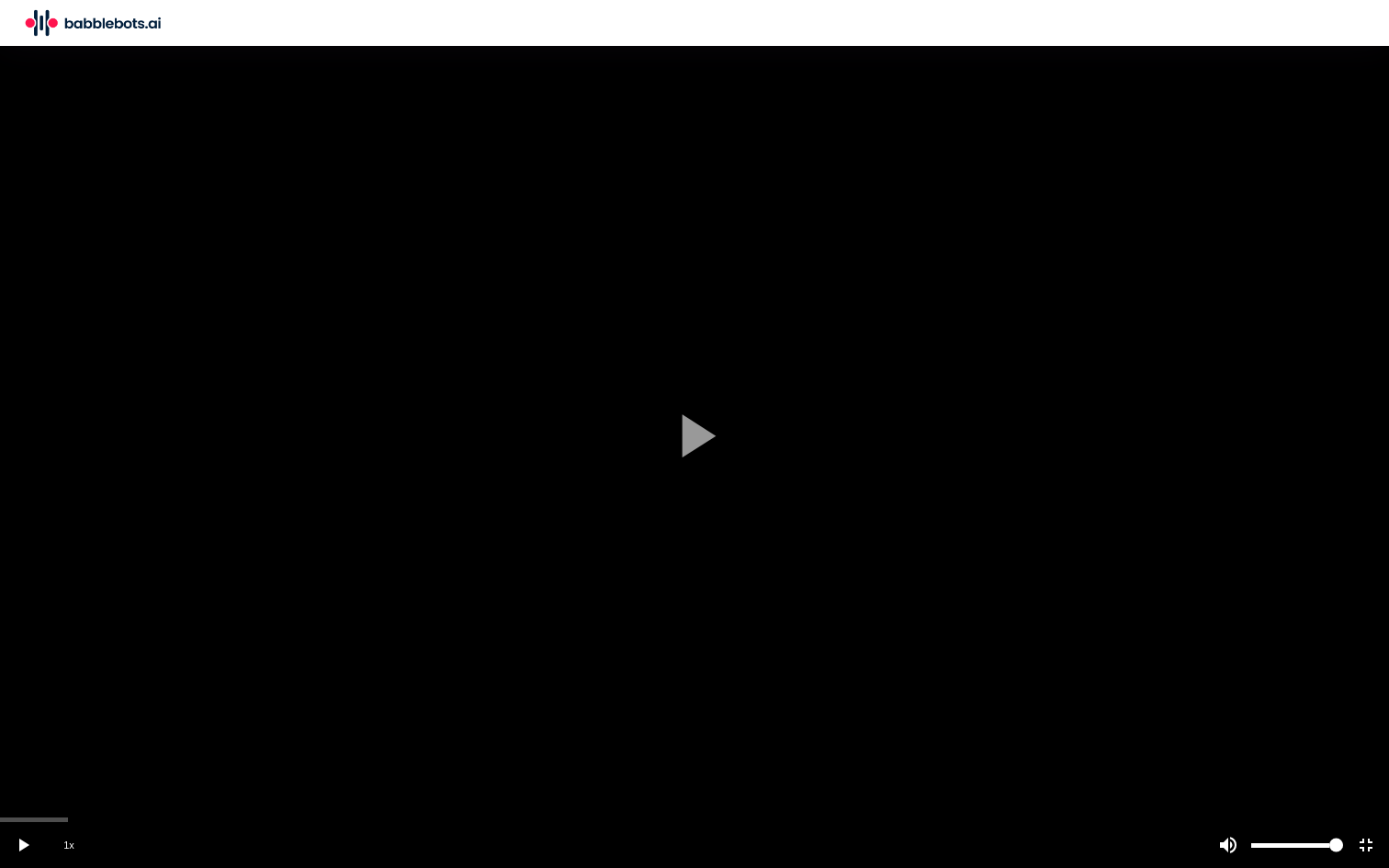 click 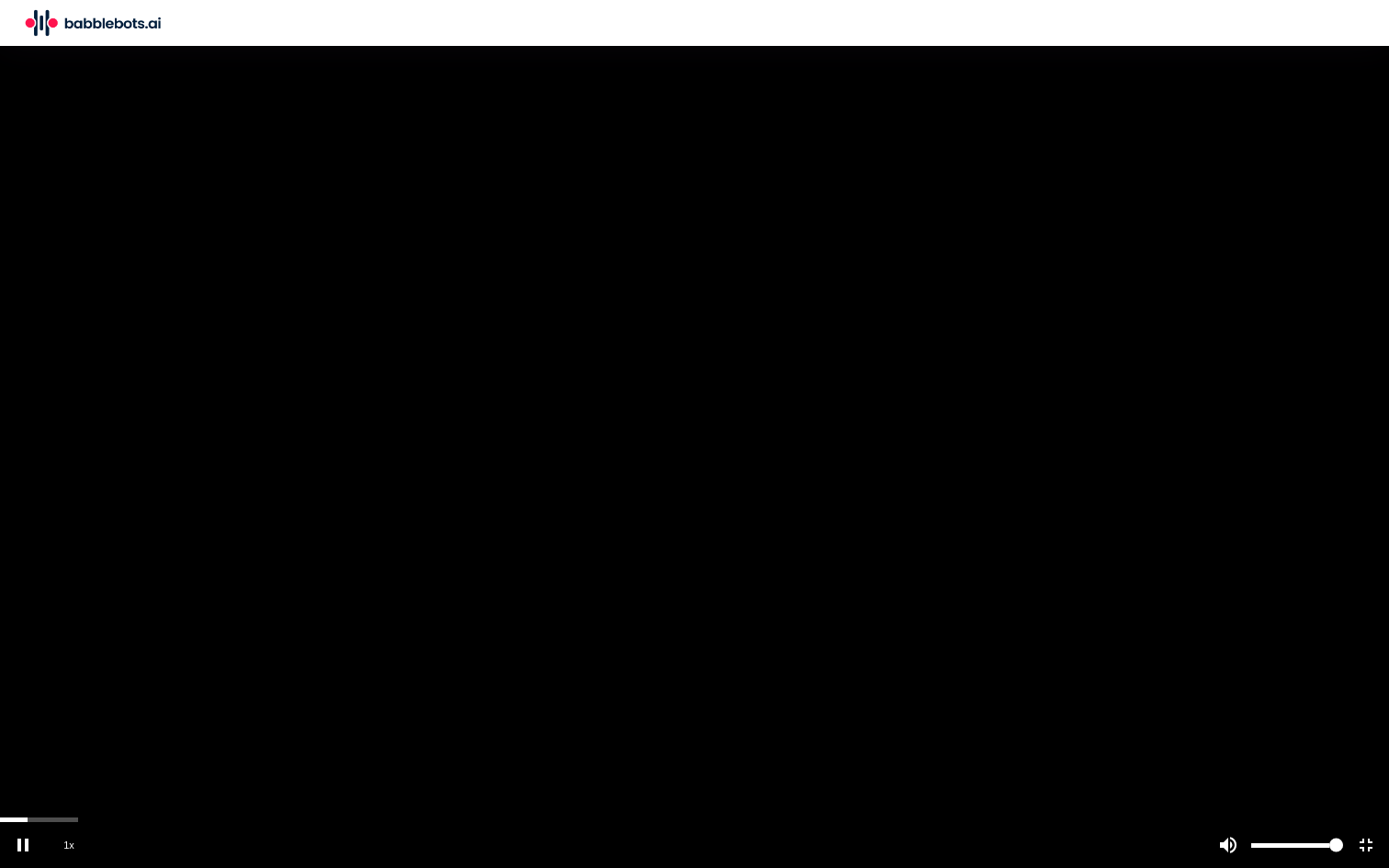 click 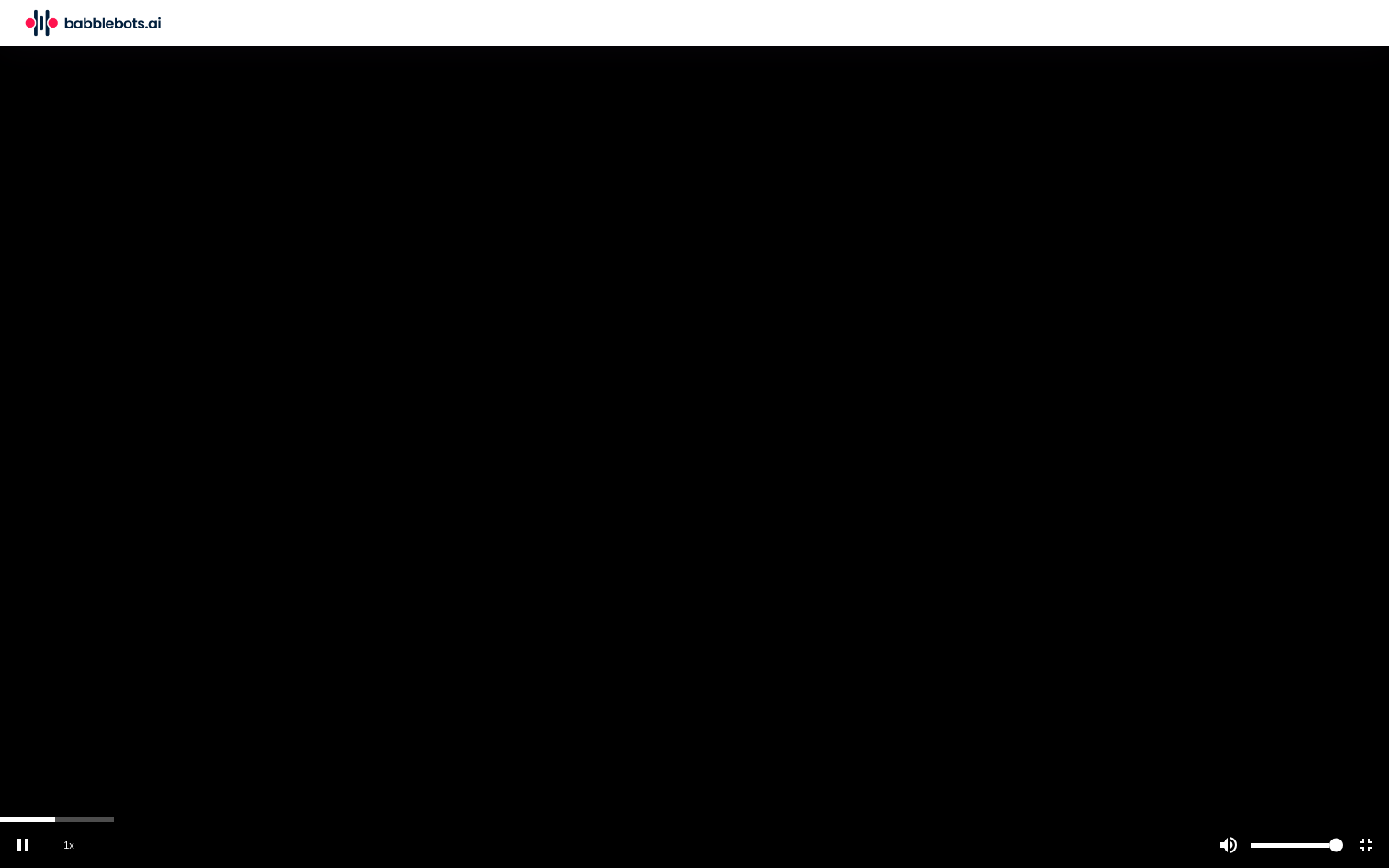 click 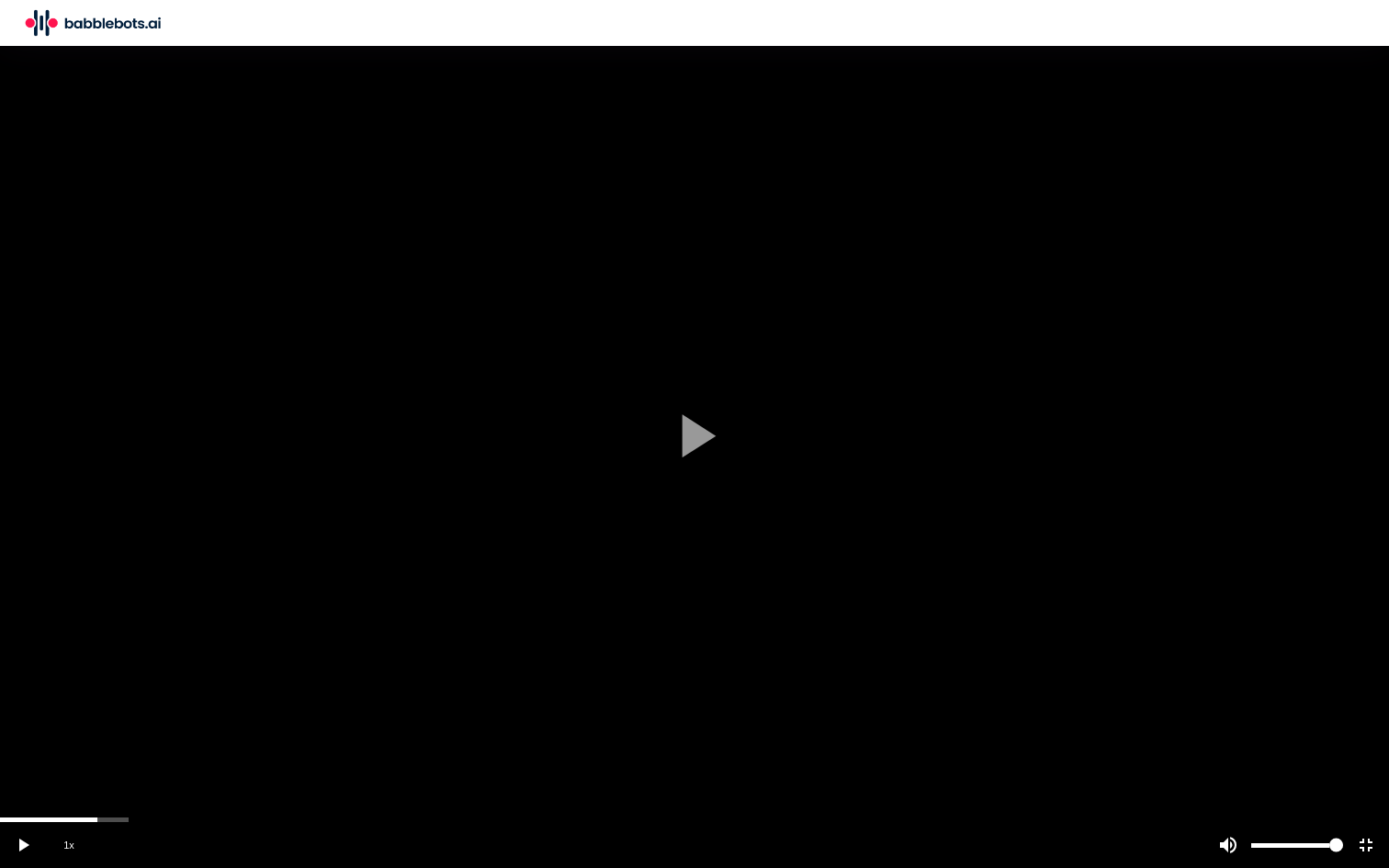 click 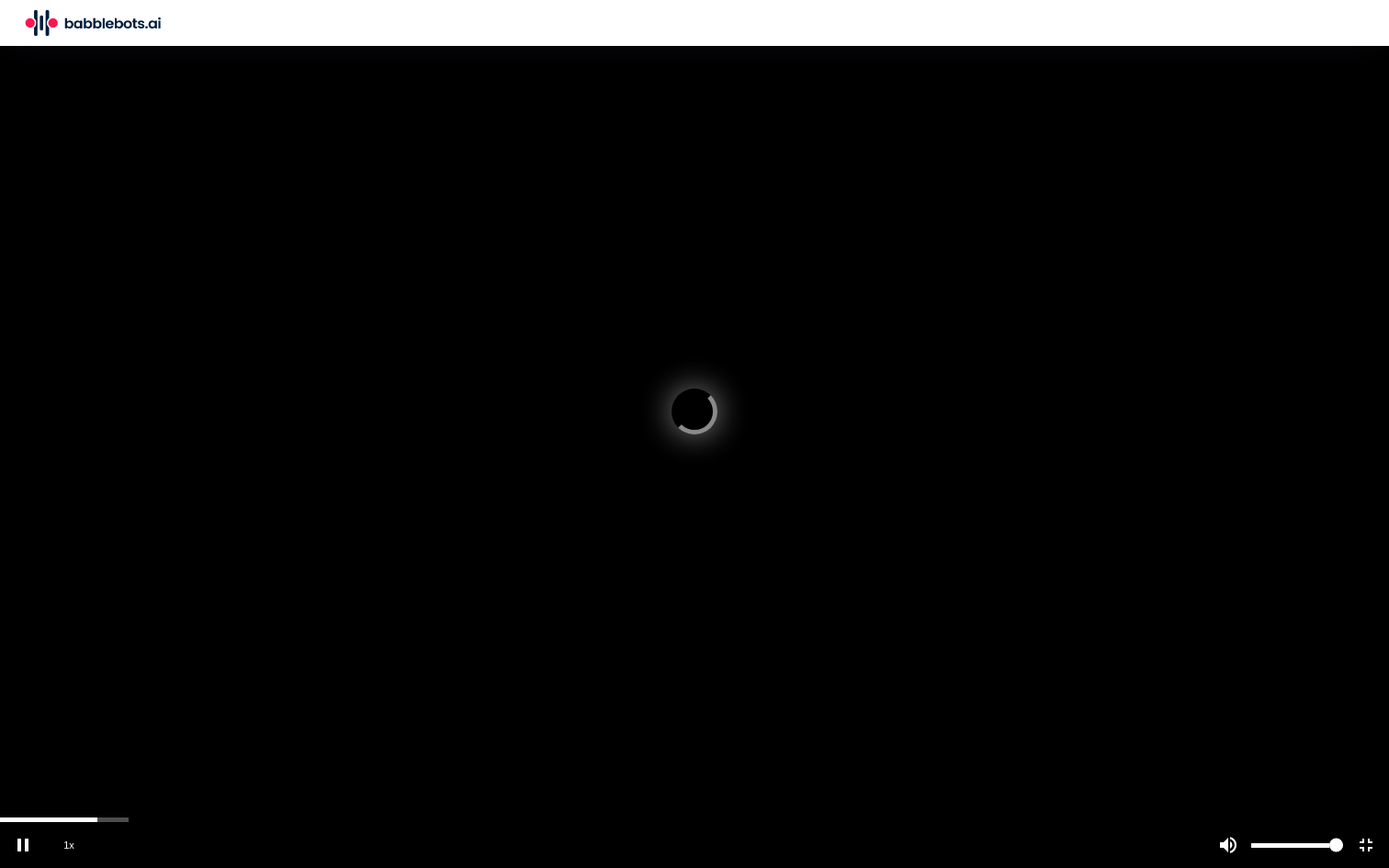 click 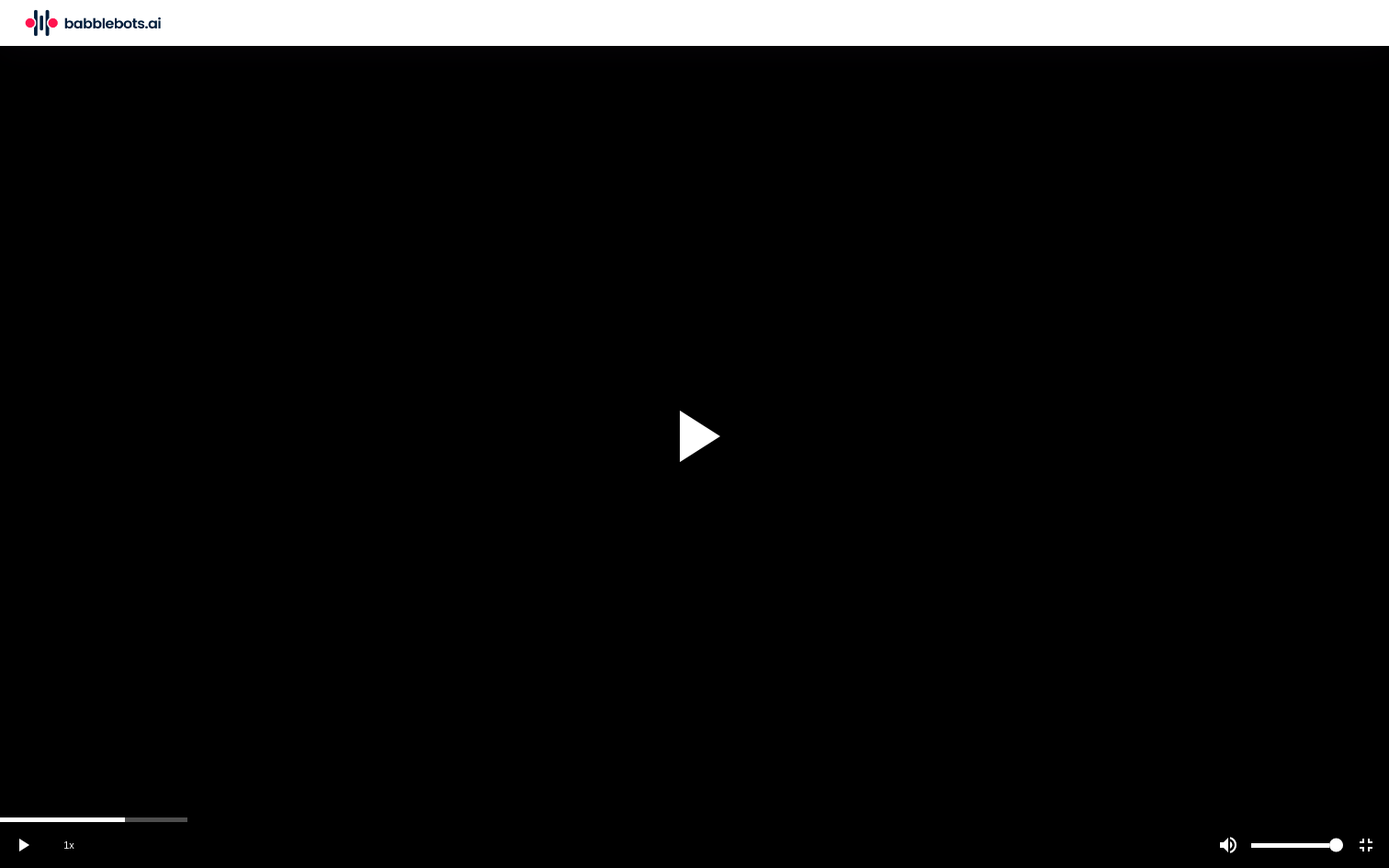 click at bounding box center [694, 434] 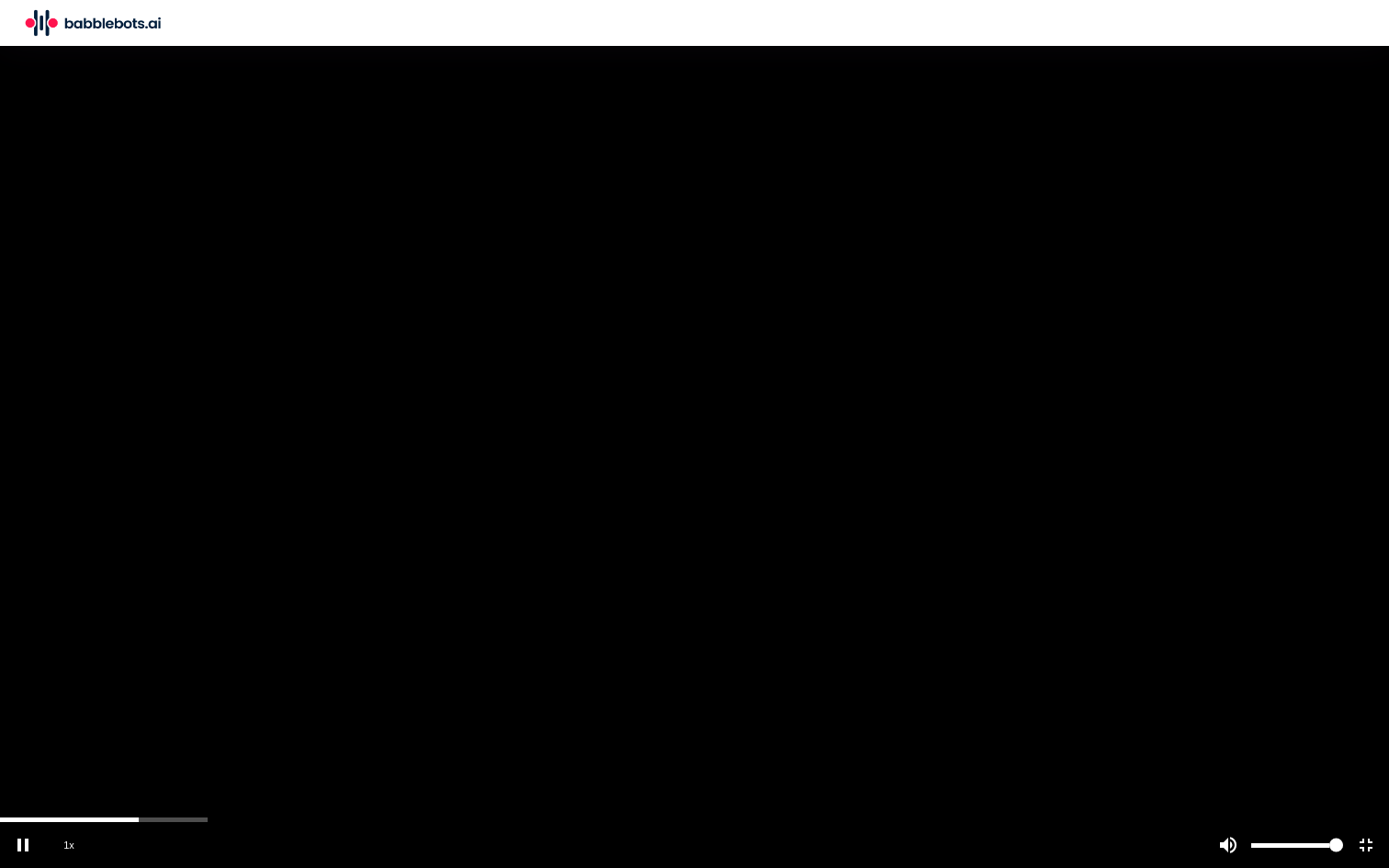 click 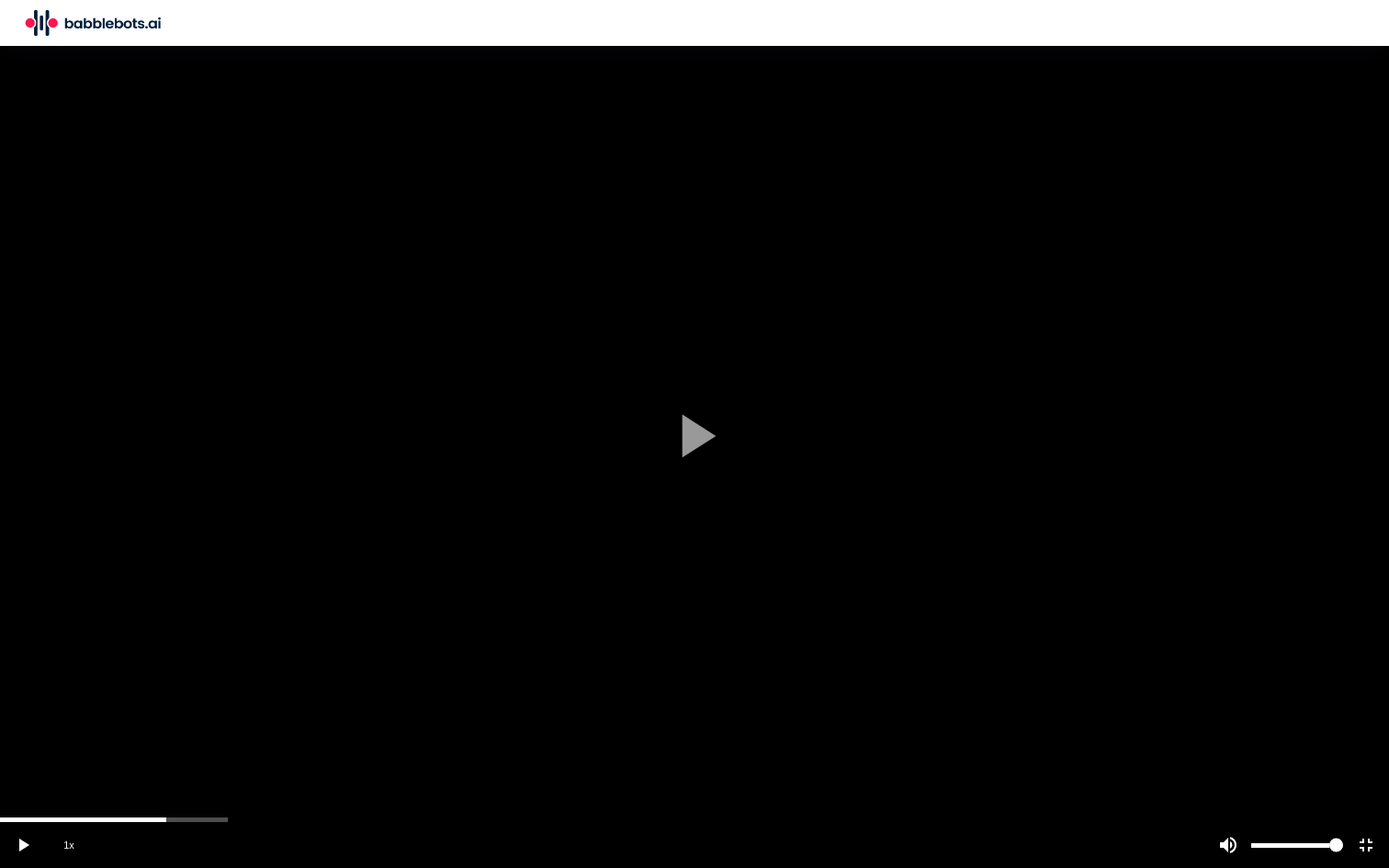 click 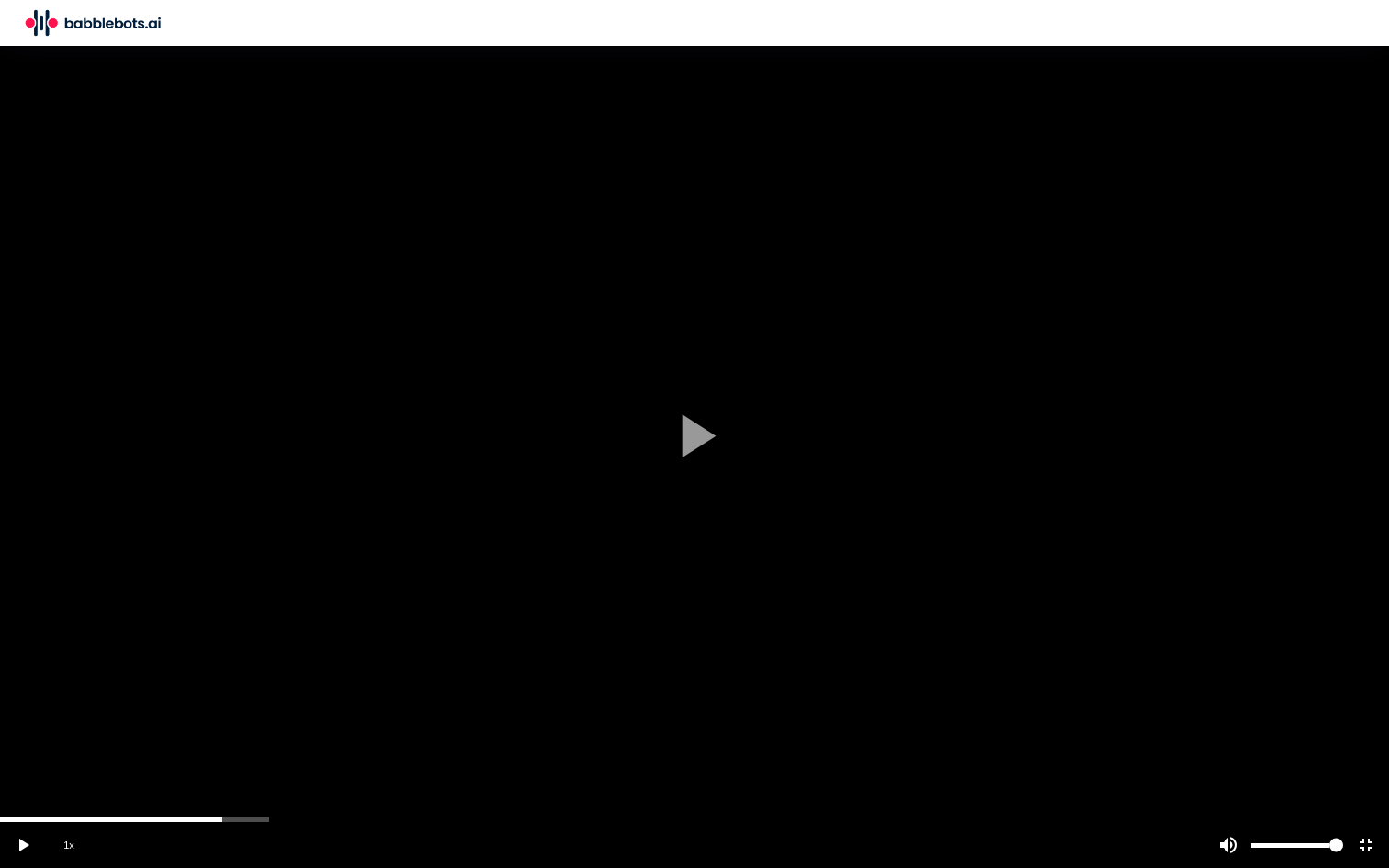click 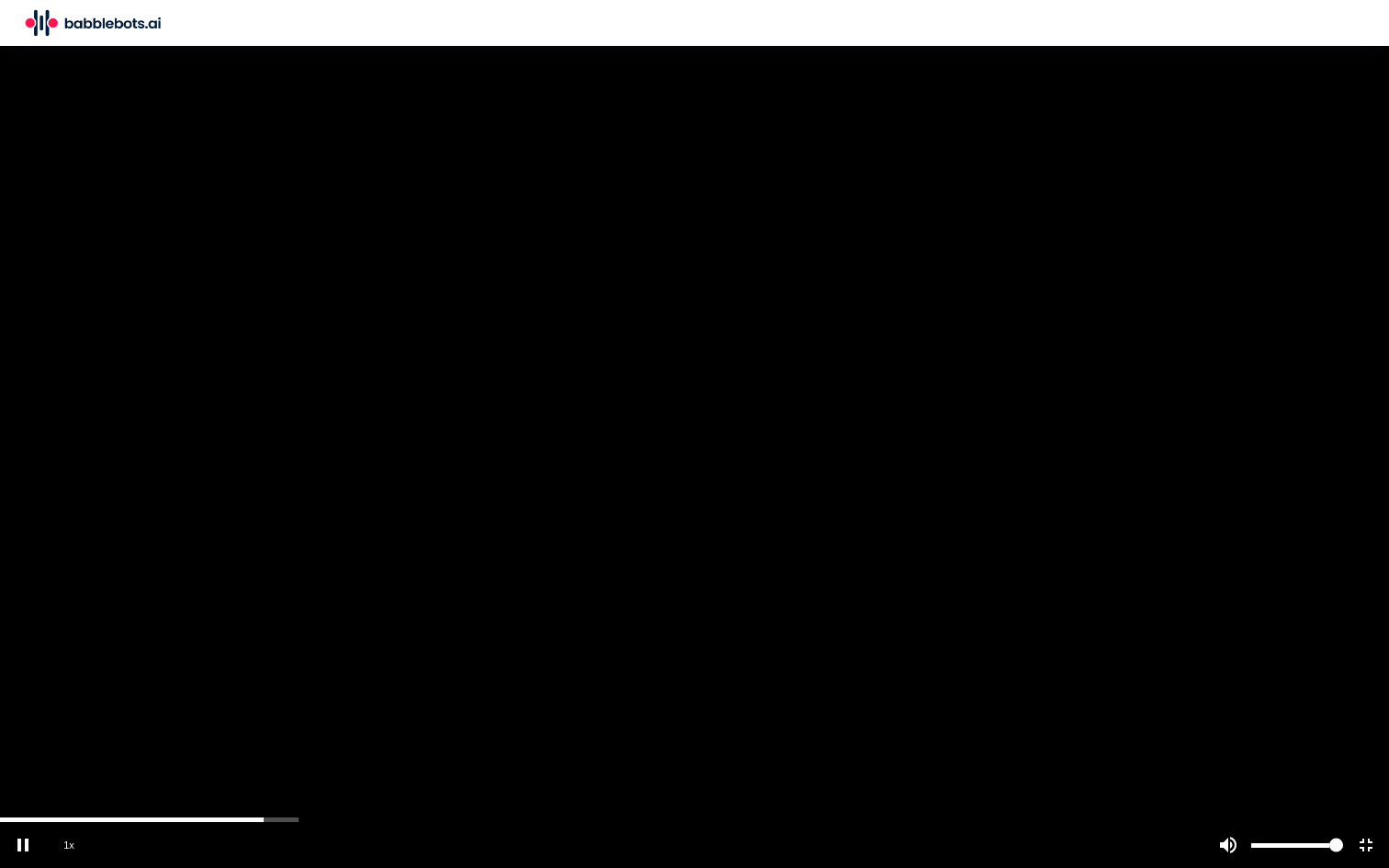 click 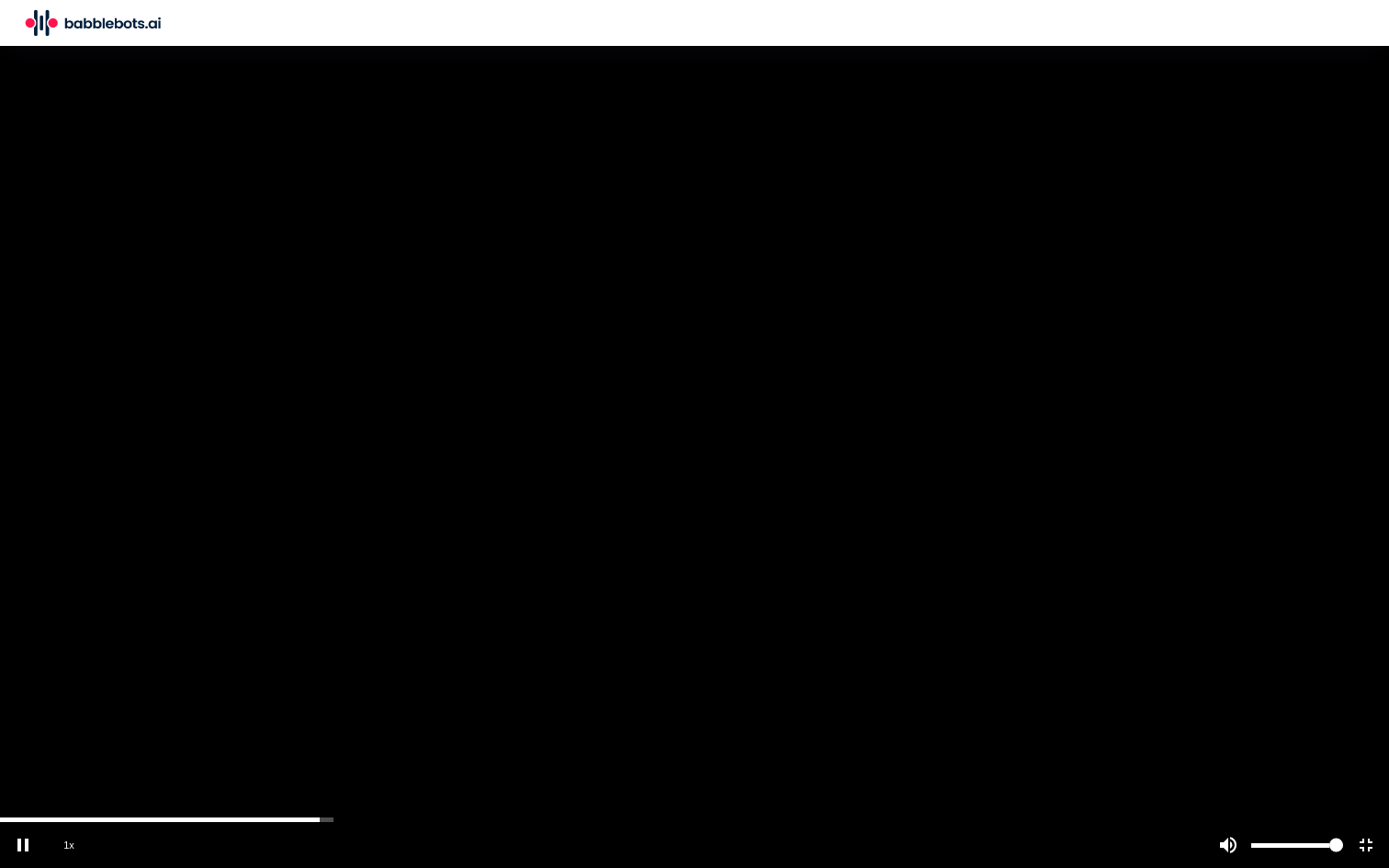 click 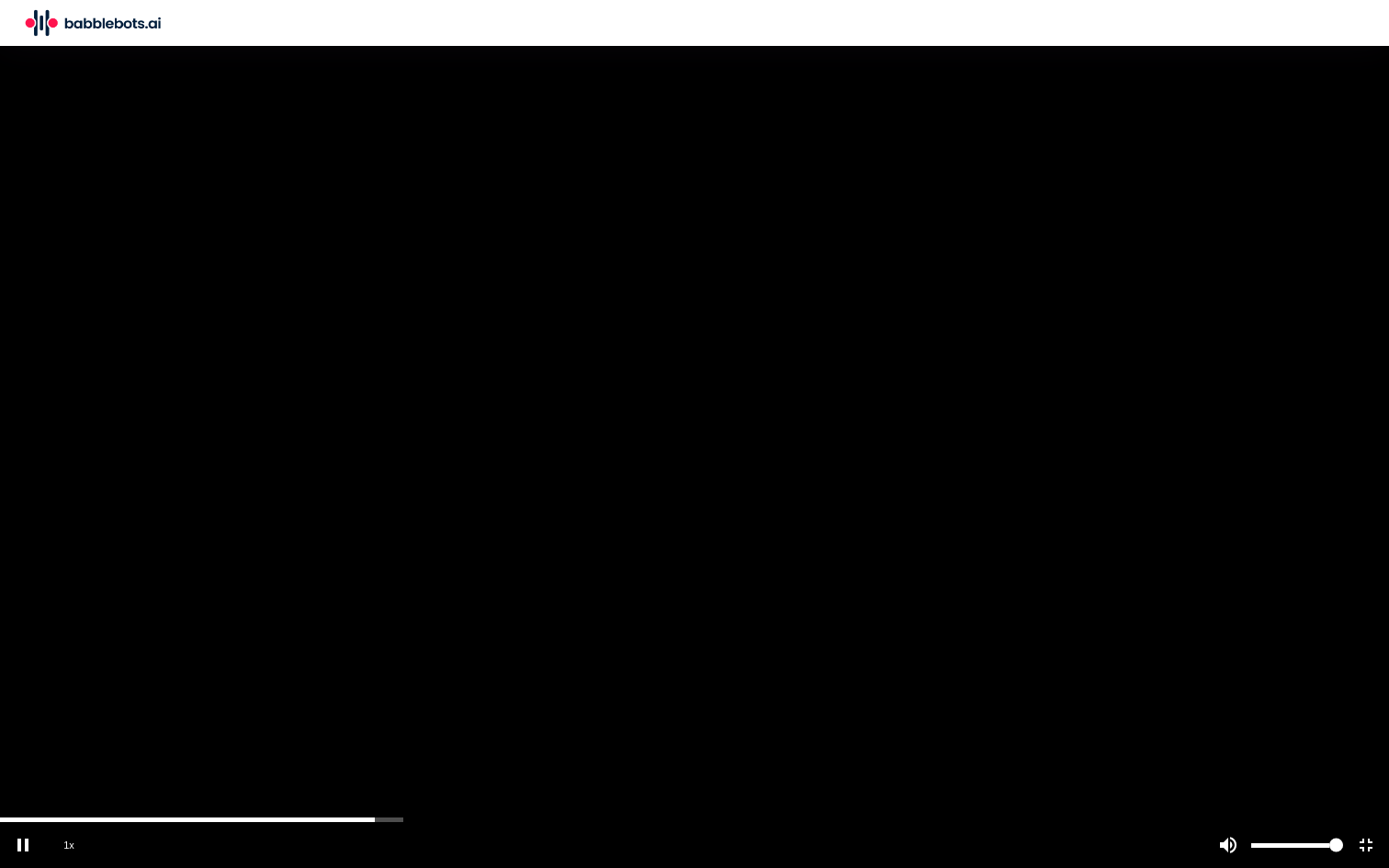 click 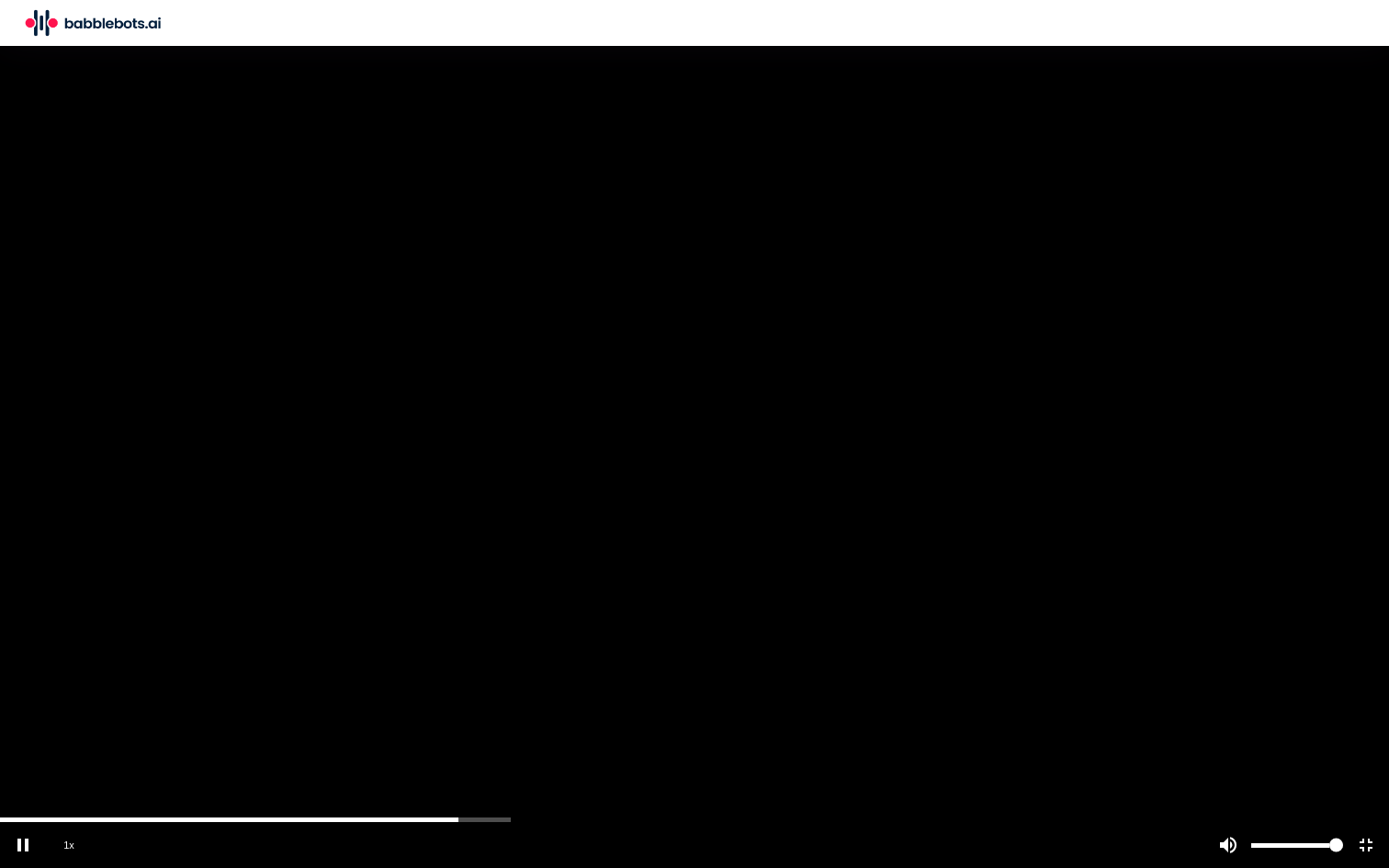 click 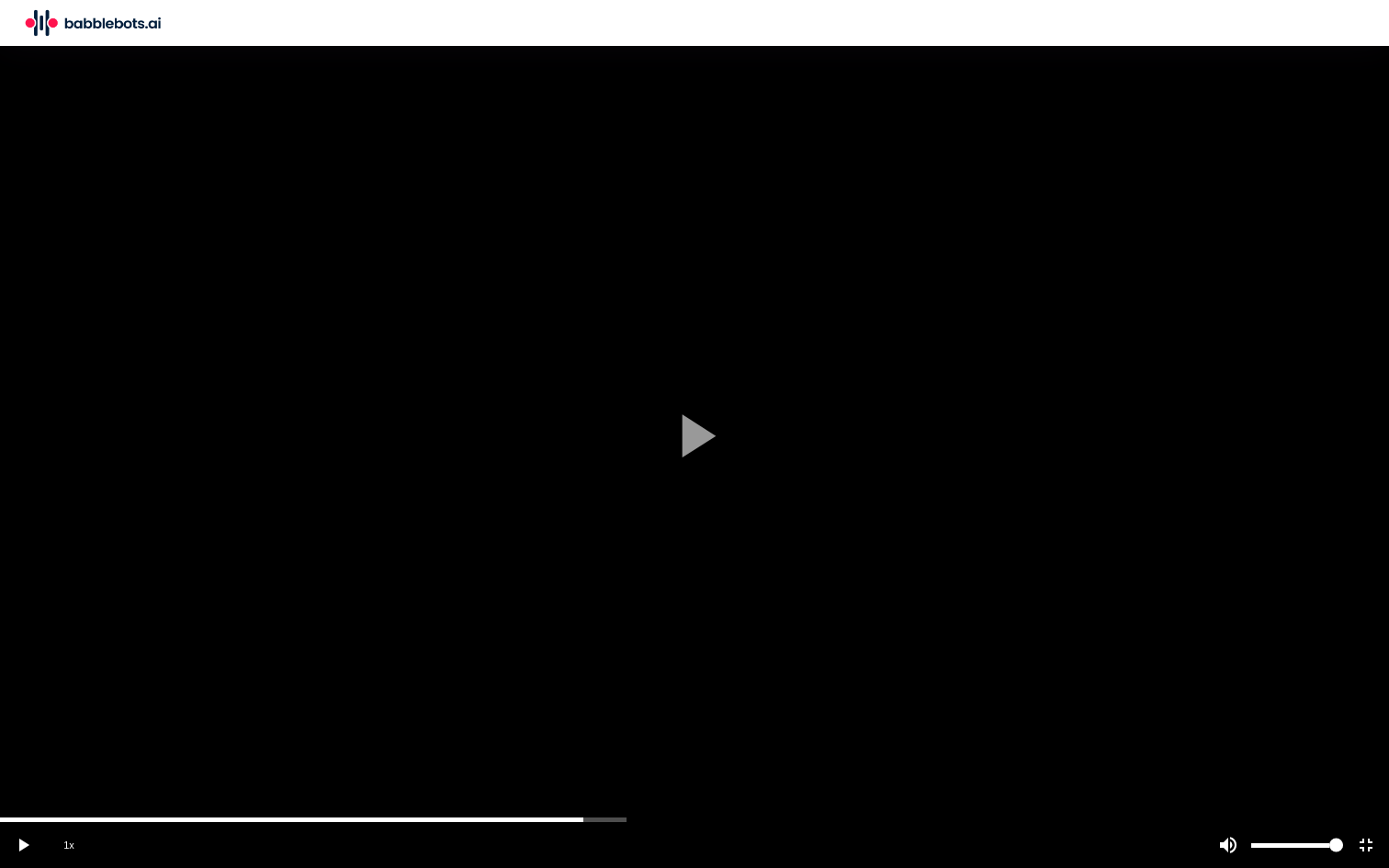click 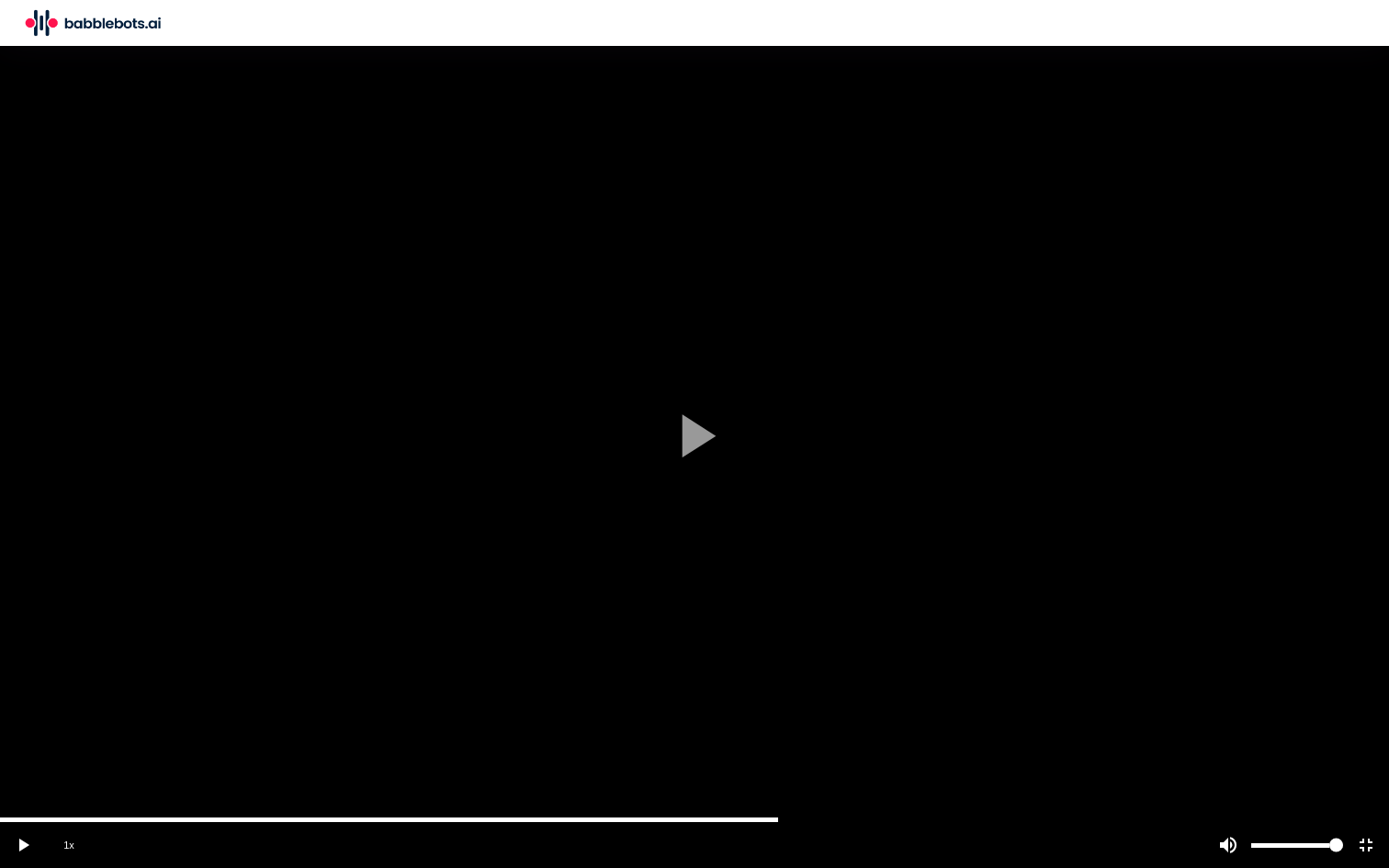 click 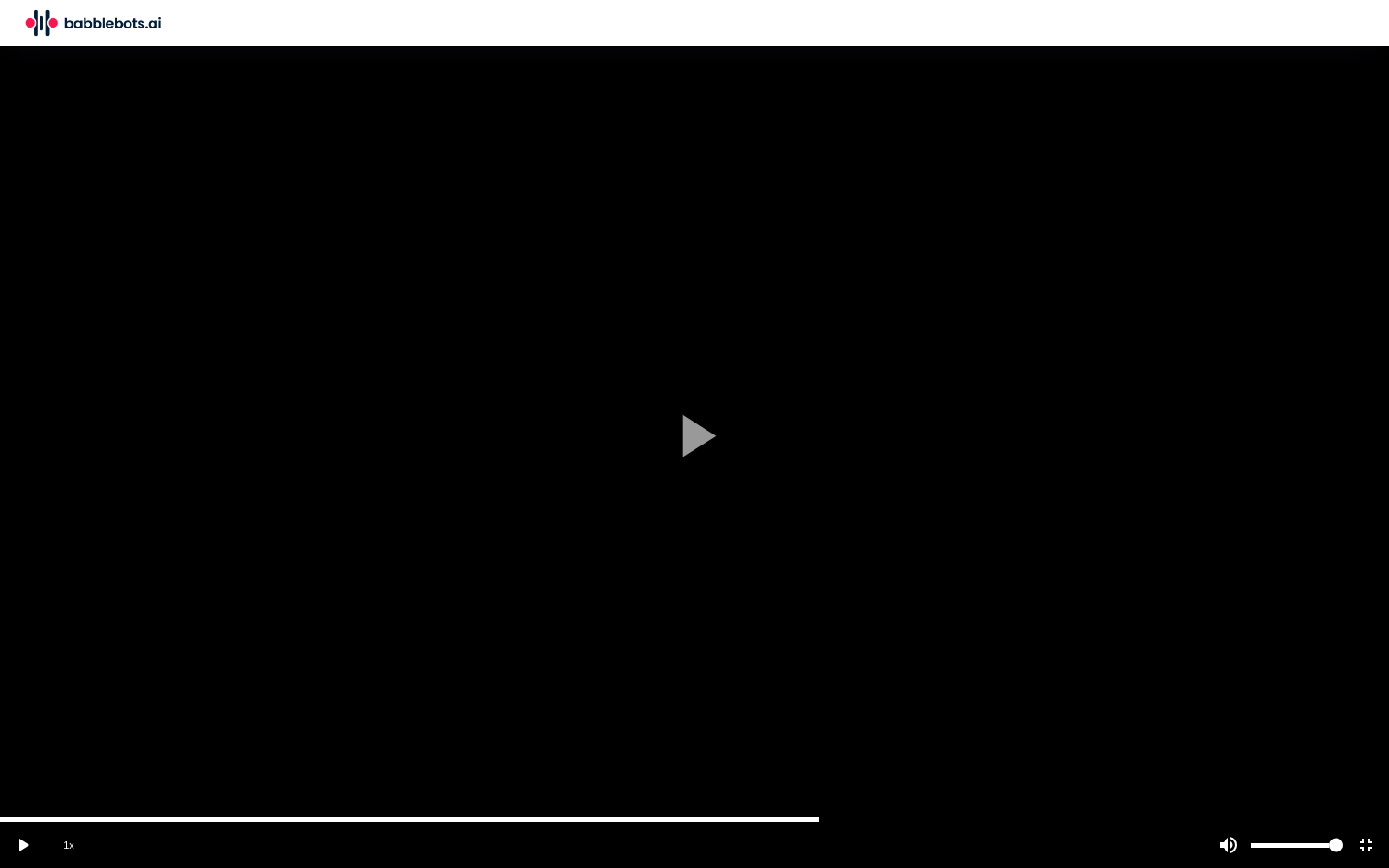 drag, startPoint x: 784, startPoint y: 817, endPoint x: 861, endPoint y: 817, distance: 77 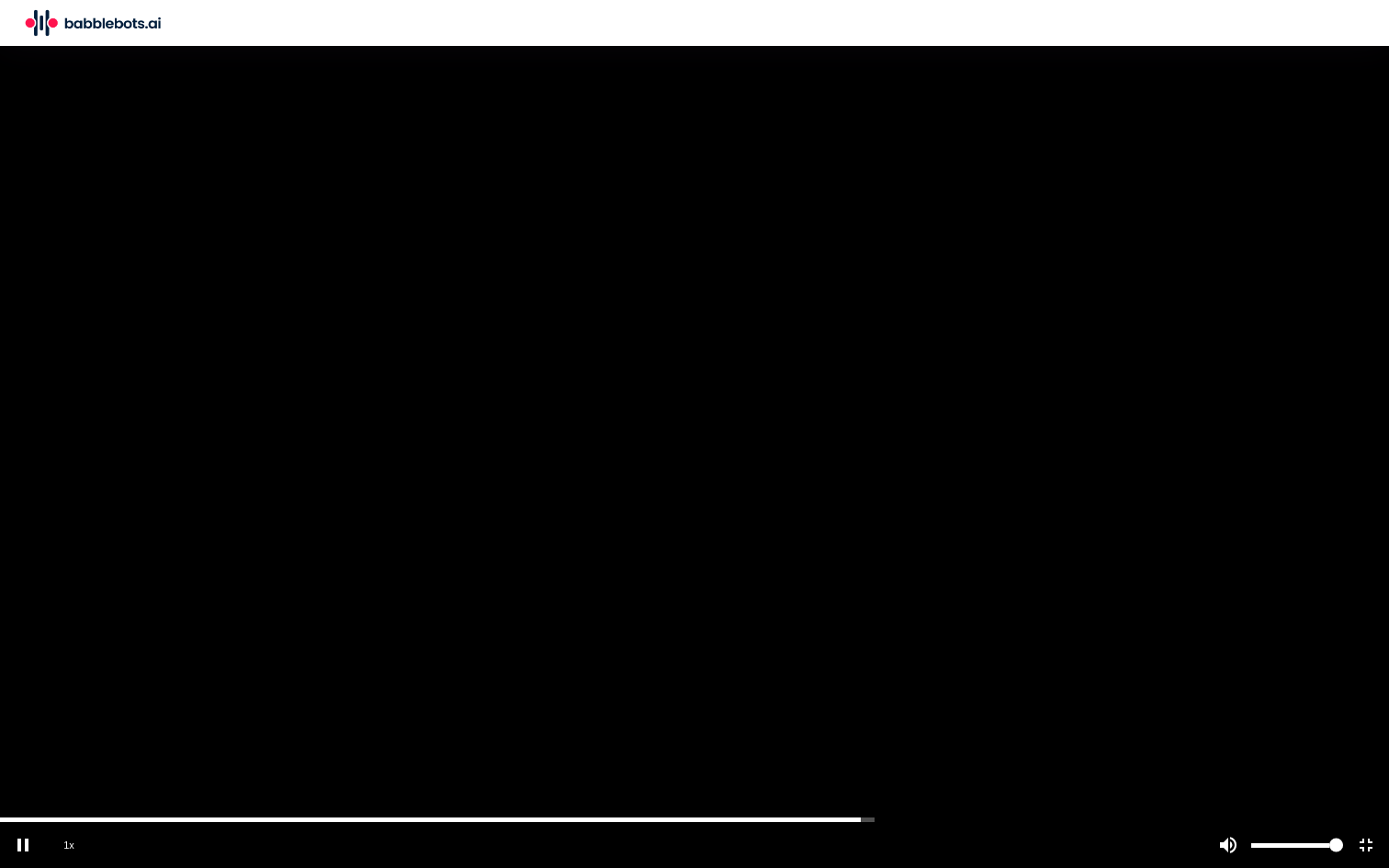 click at bounding box center (694, 434) 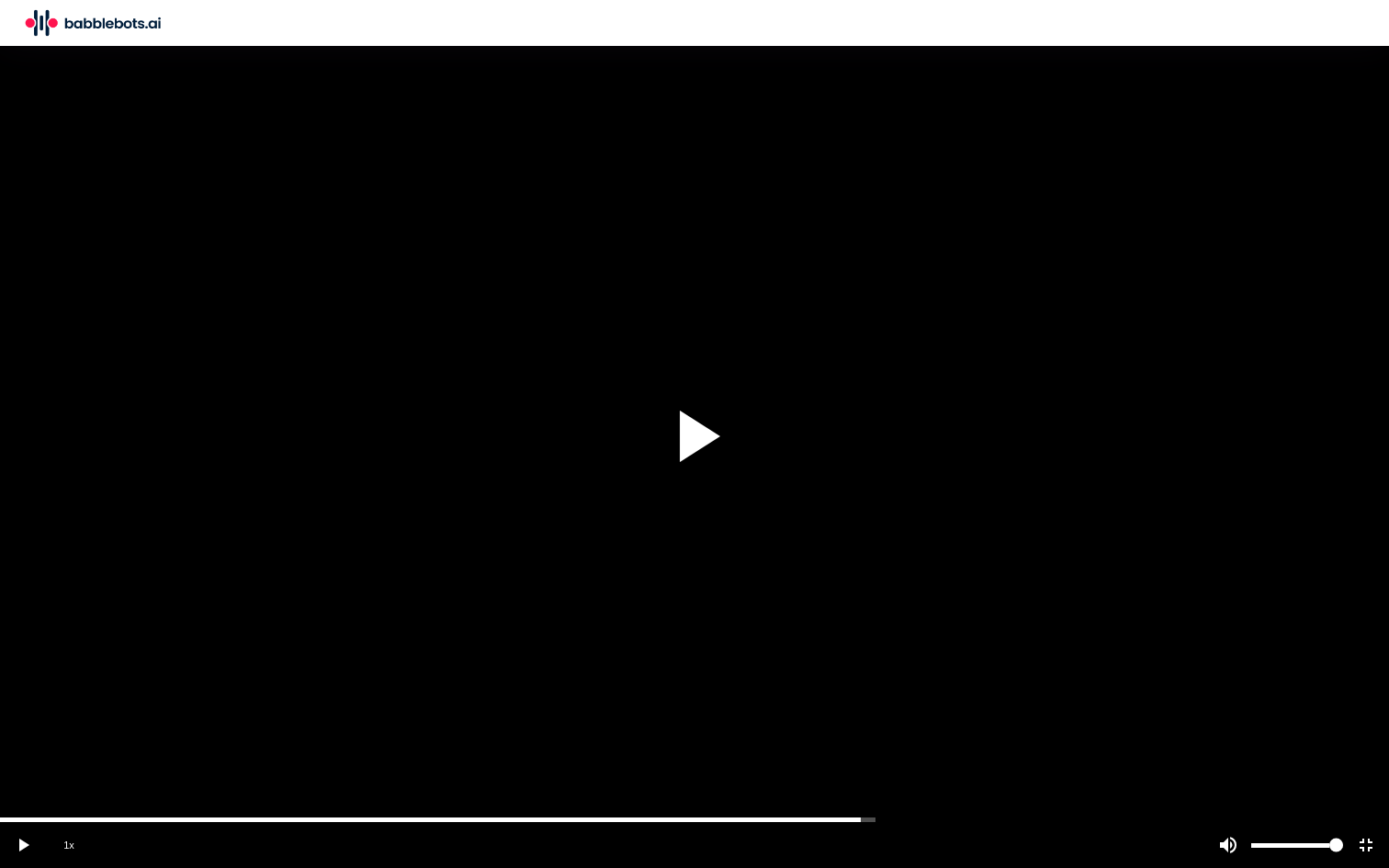 click at bounding box center (694, 434) 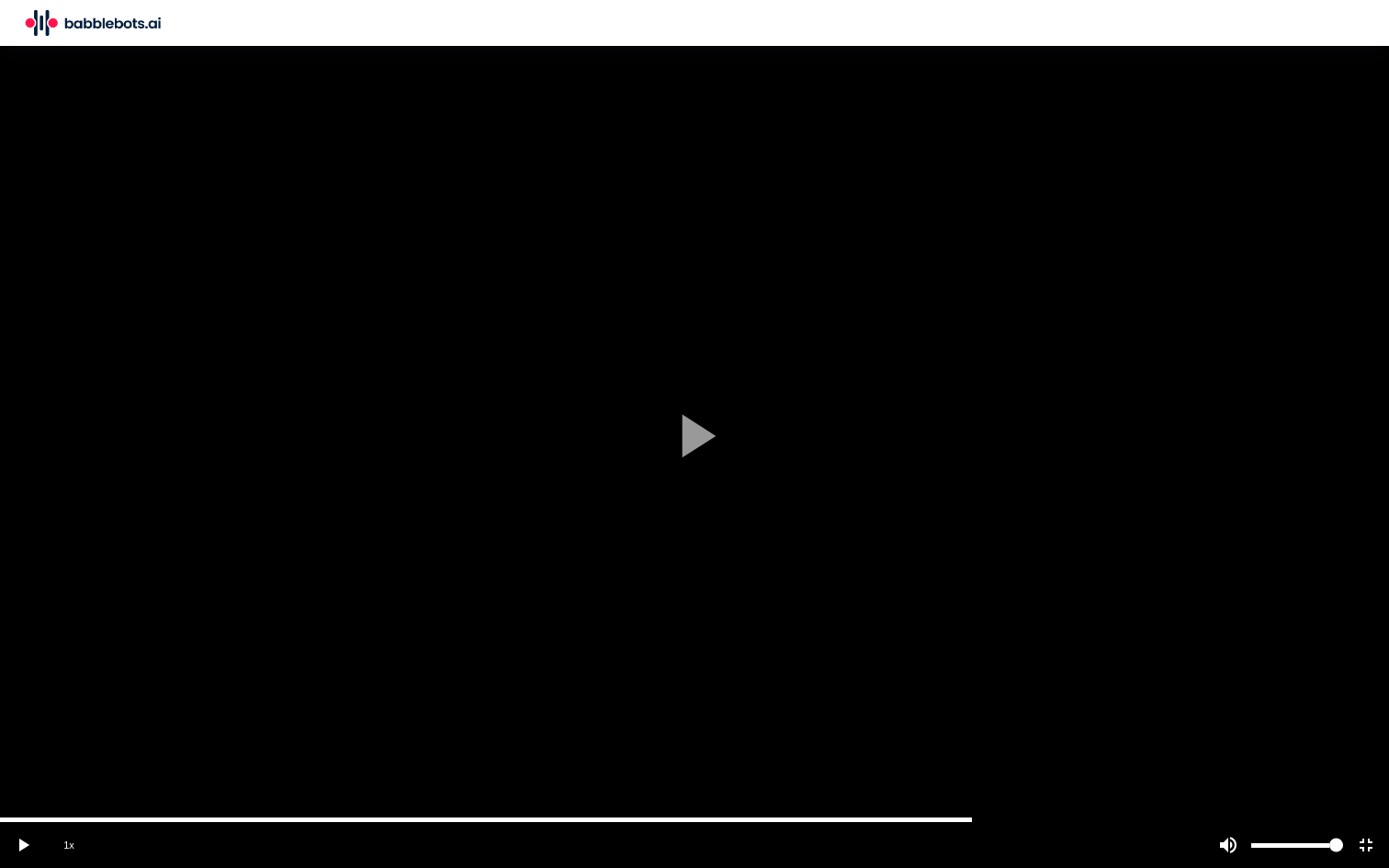 drag, startPoint x: 867, startPoint y: 820, endPoint x: 966, endPoint y: 820, distance: 99 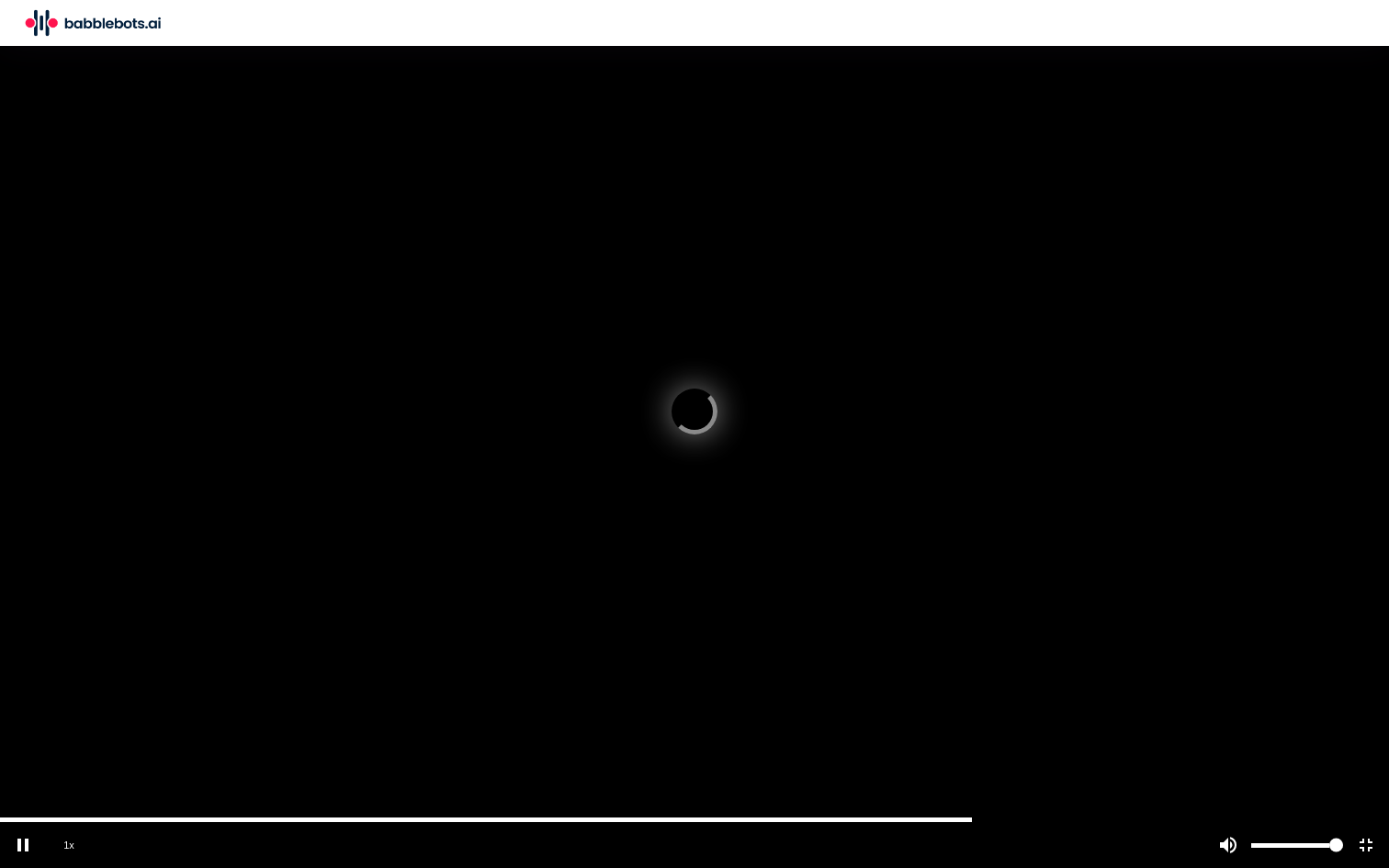 click 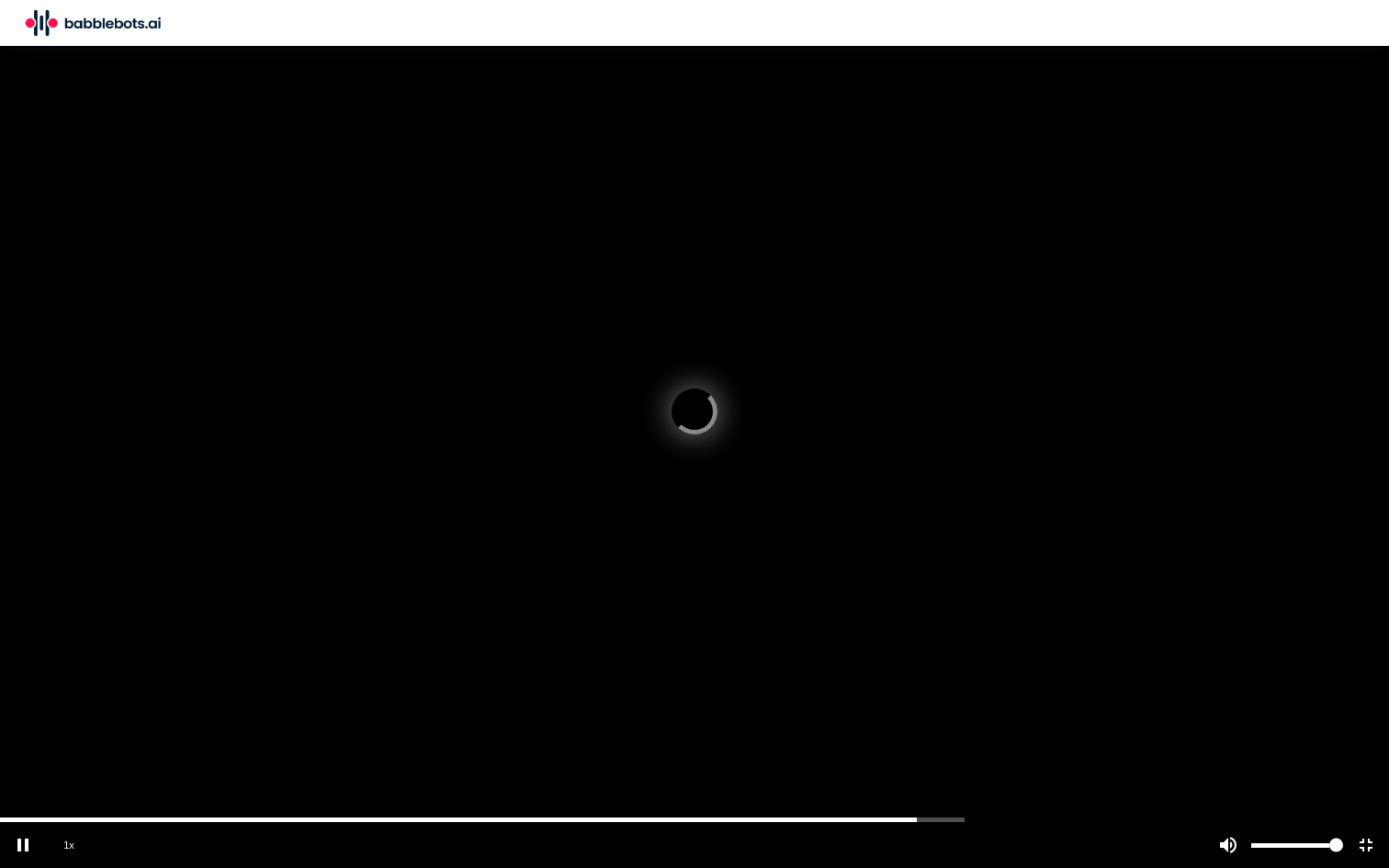 drag, startPoint x: 942, startPoint y: 819, endPoint x: 915, endPoint y: 819, distance: 27 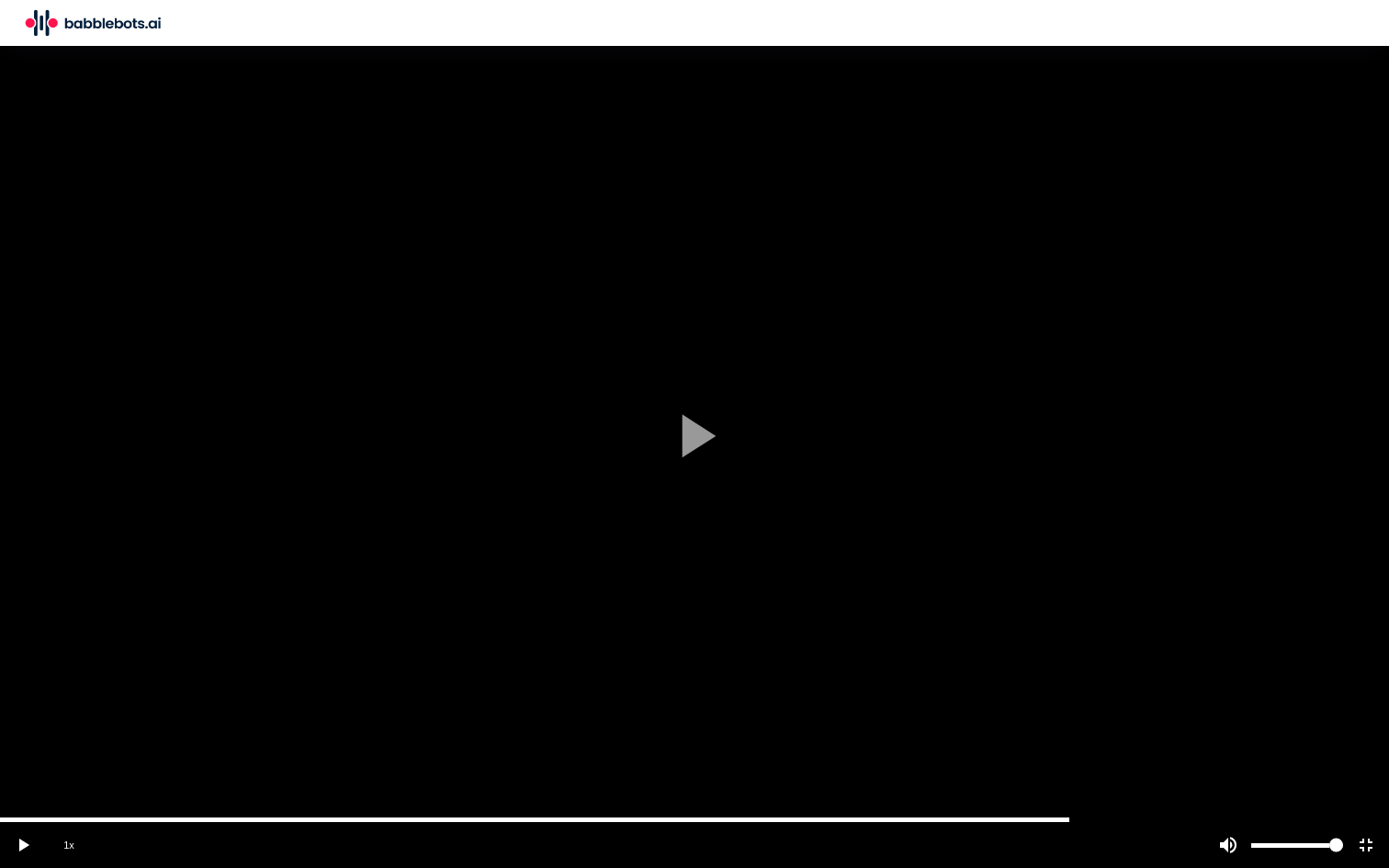 drag, startPoint x: 915, startPoint y: 819, endPoint x: 1068, endPoint y: 818, distance: 153.00327 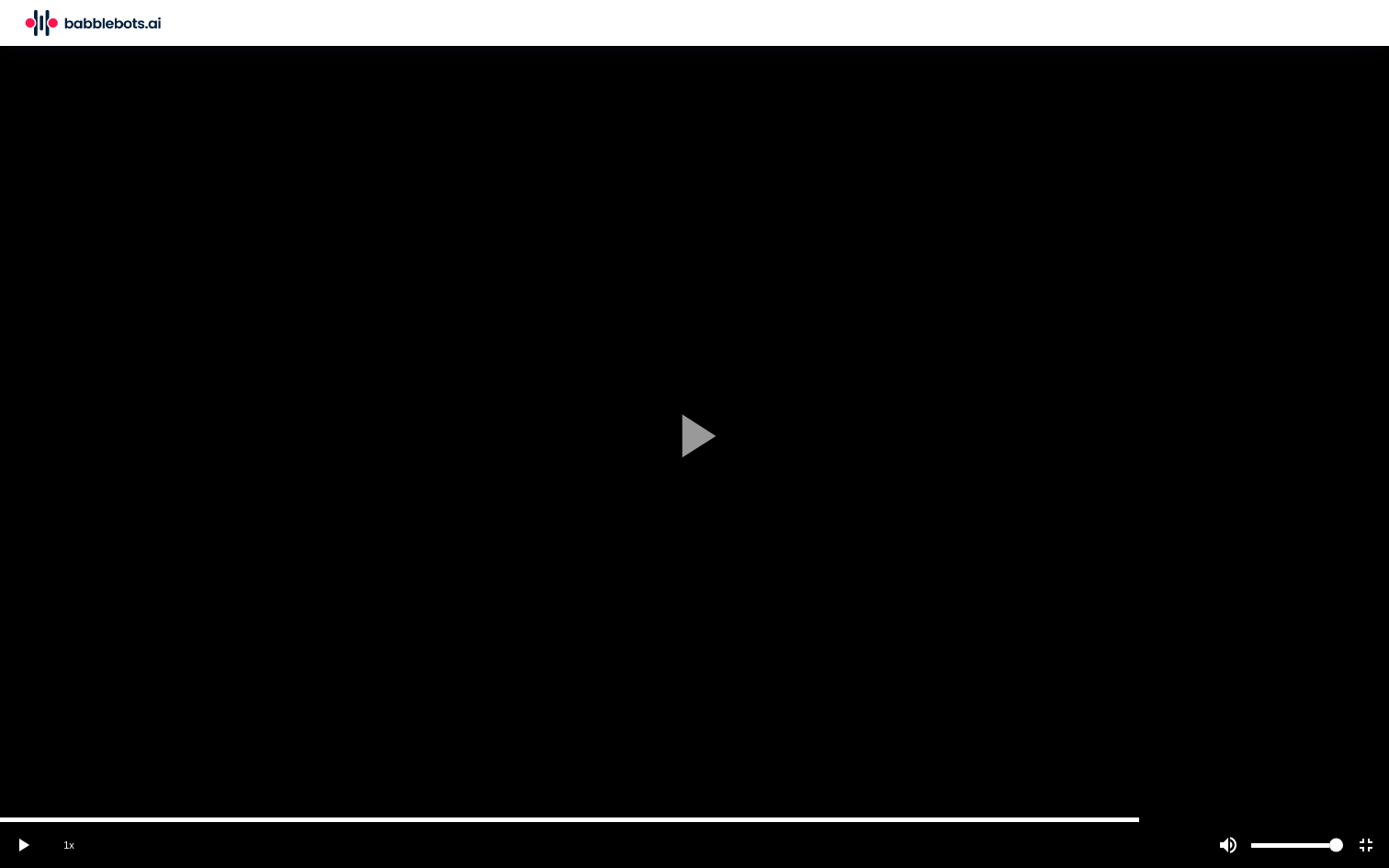 drag, startPoint x: 1068, startPoint y: 818, endPoint x: 1144, endPoint y: 818, distance: 76 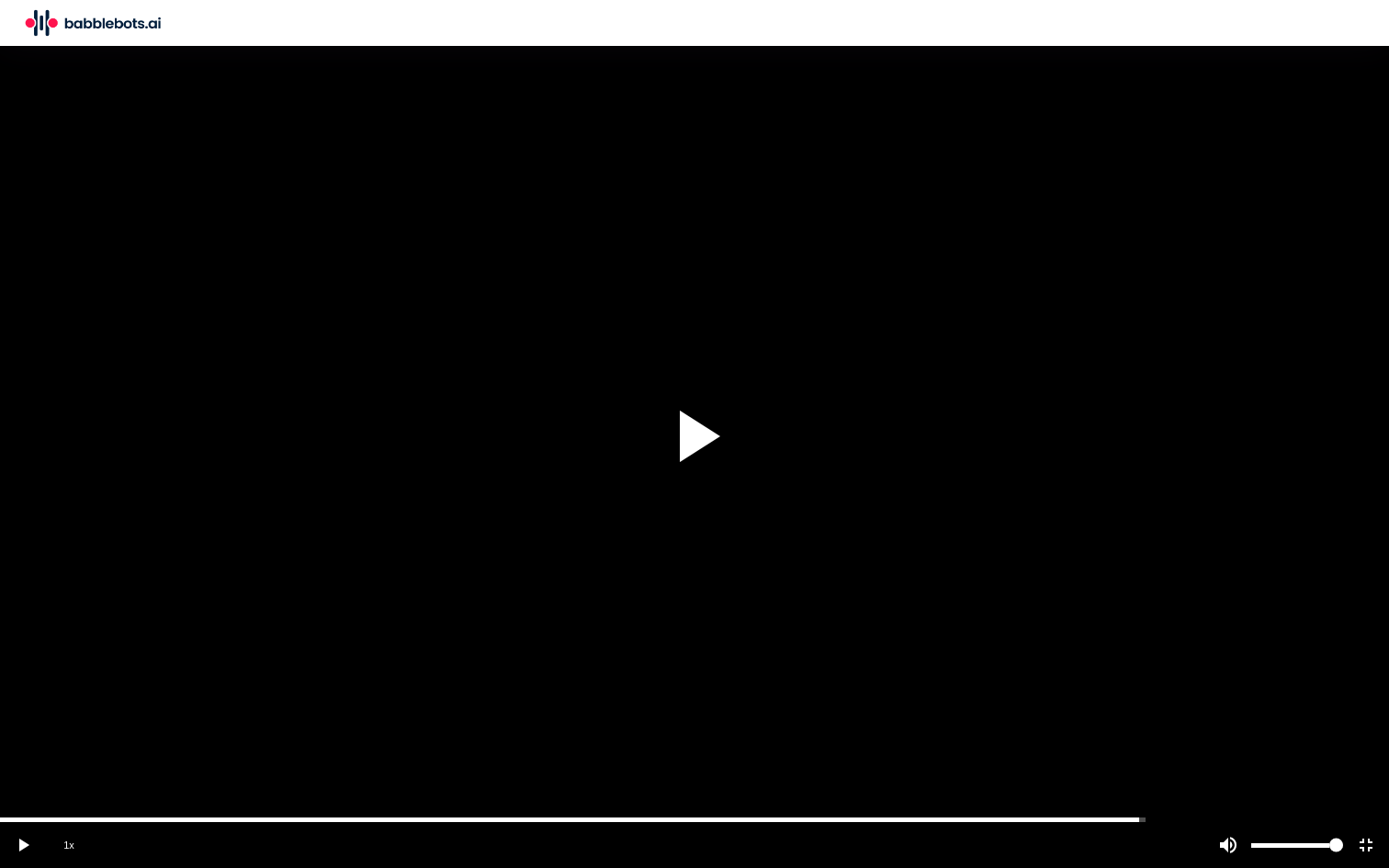 click at bounding box center [694, 434] 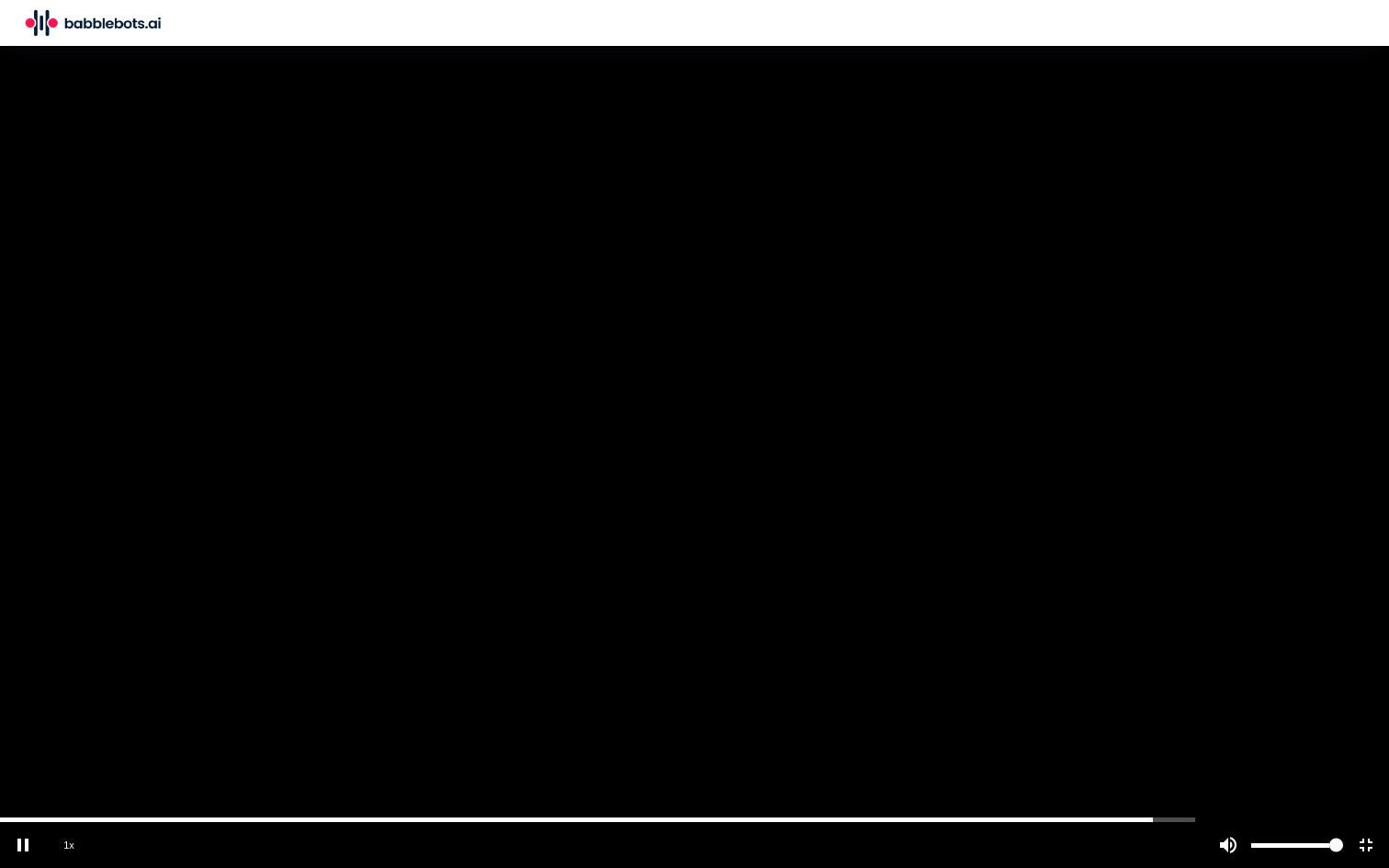 click at bounding box center (694, 434) 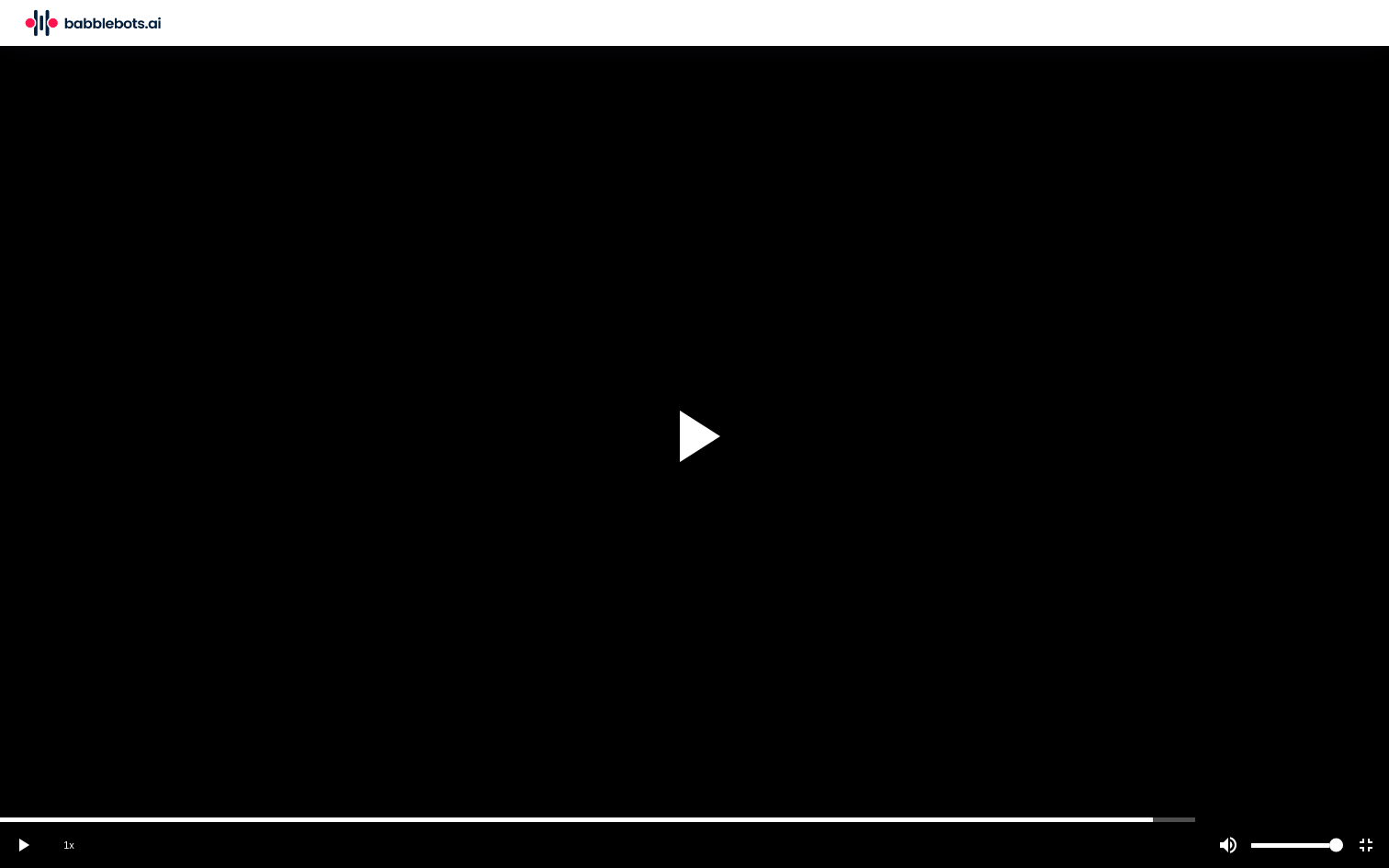 click at bounding box center (694, 434) 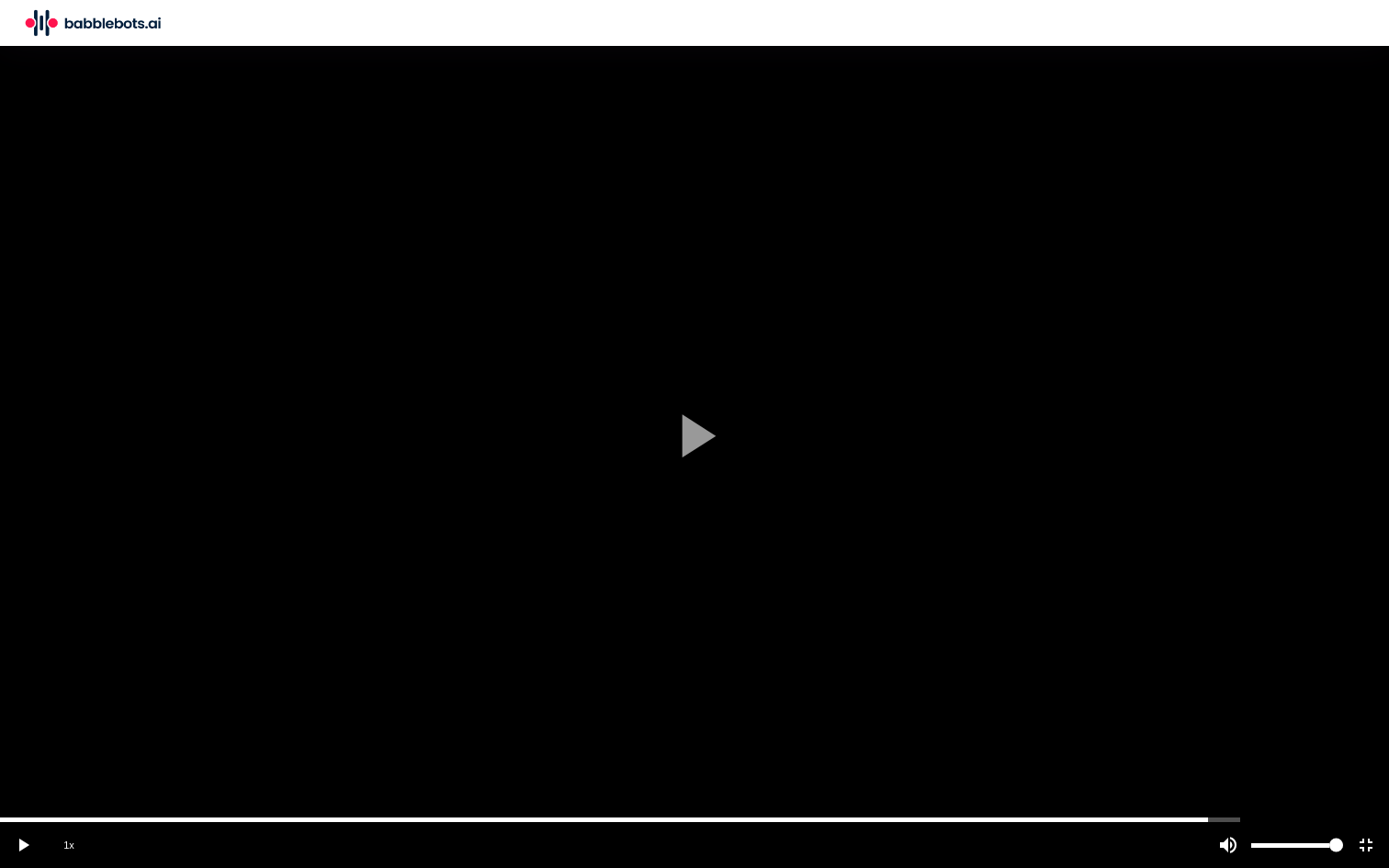 drag, startPoint x: 1179, startPoint y: 818, endPoint x: 1203, endPoint y: 818, distance: 24 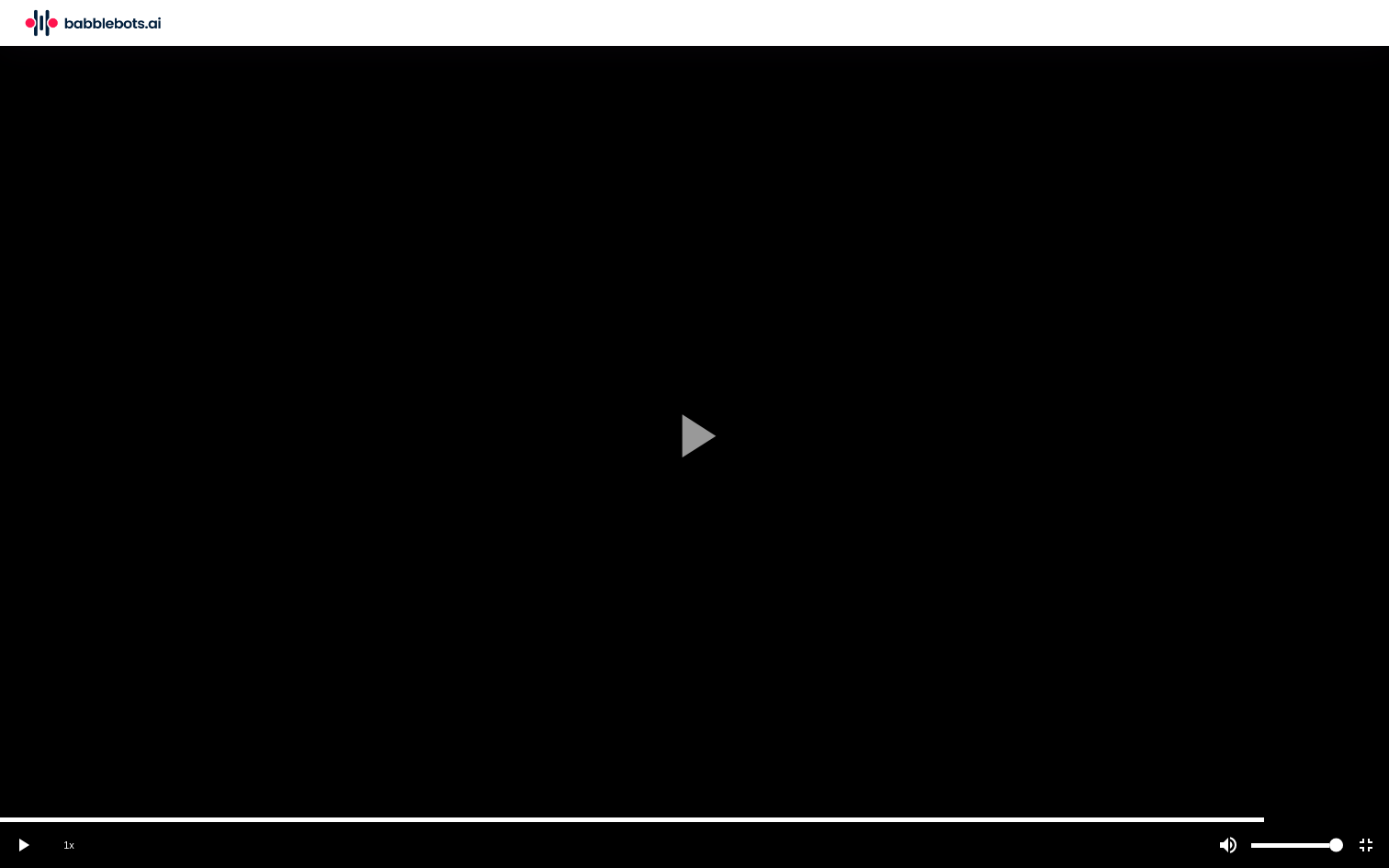 drag, startPoint x: 1203, startPoint y: 818, endPoint x: 1260, endPoint y: 817, distance: 57.008771 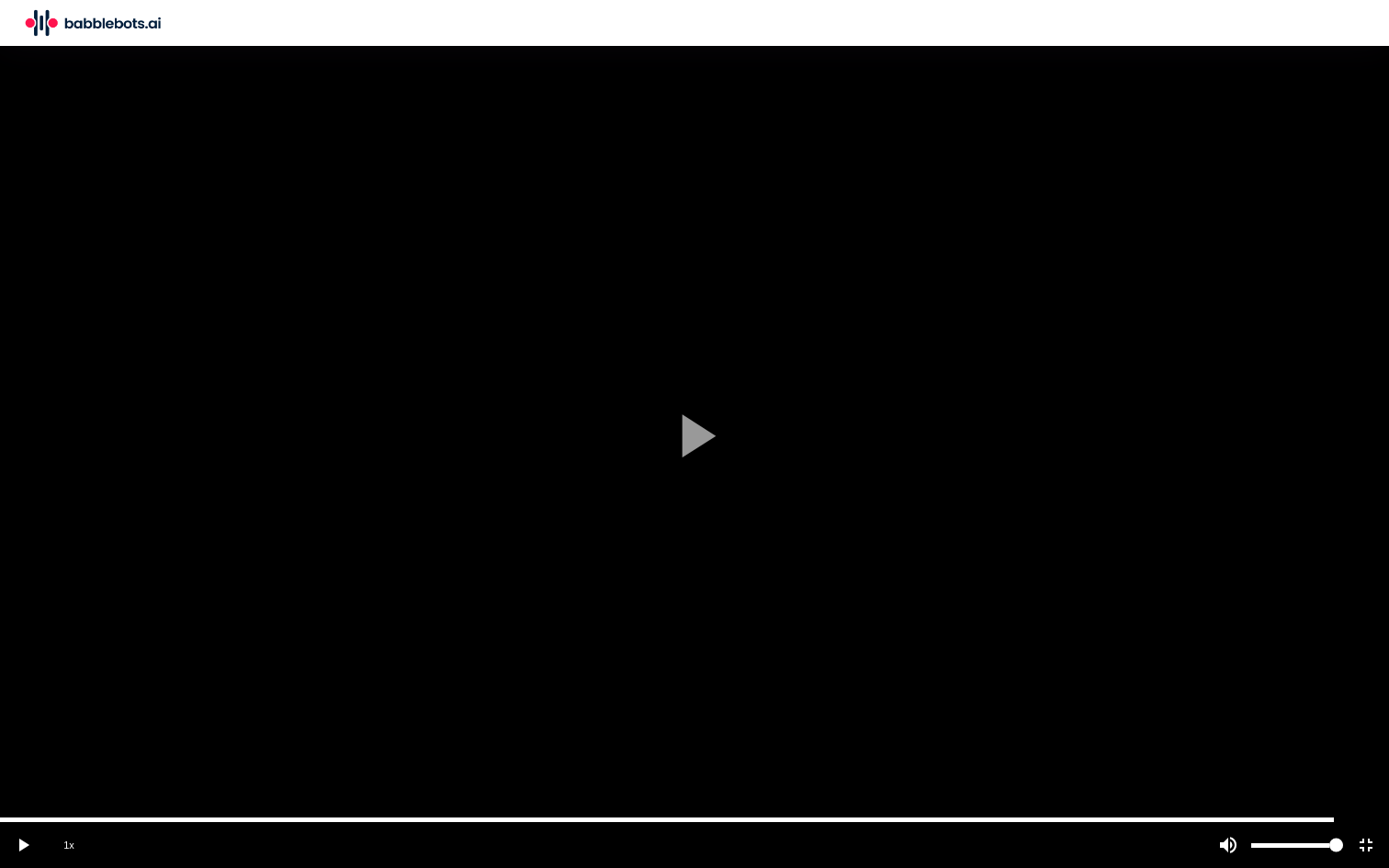 drag, startPoint x: 1285, startPoint y: 818, endPoint x: 1333, endPoint y: 818, distance: 48 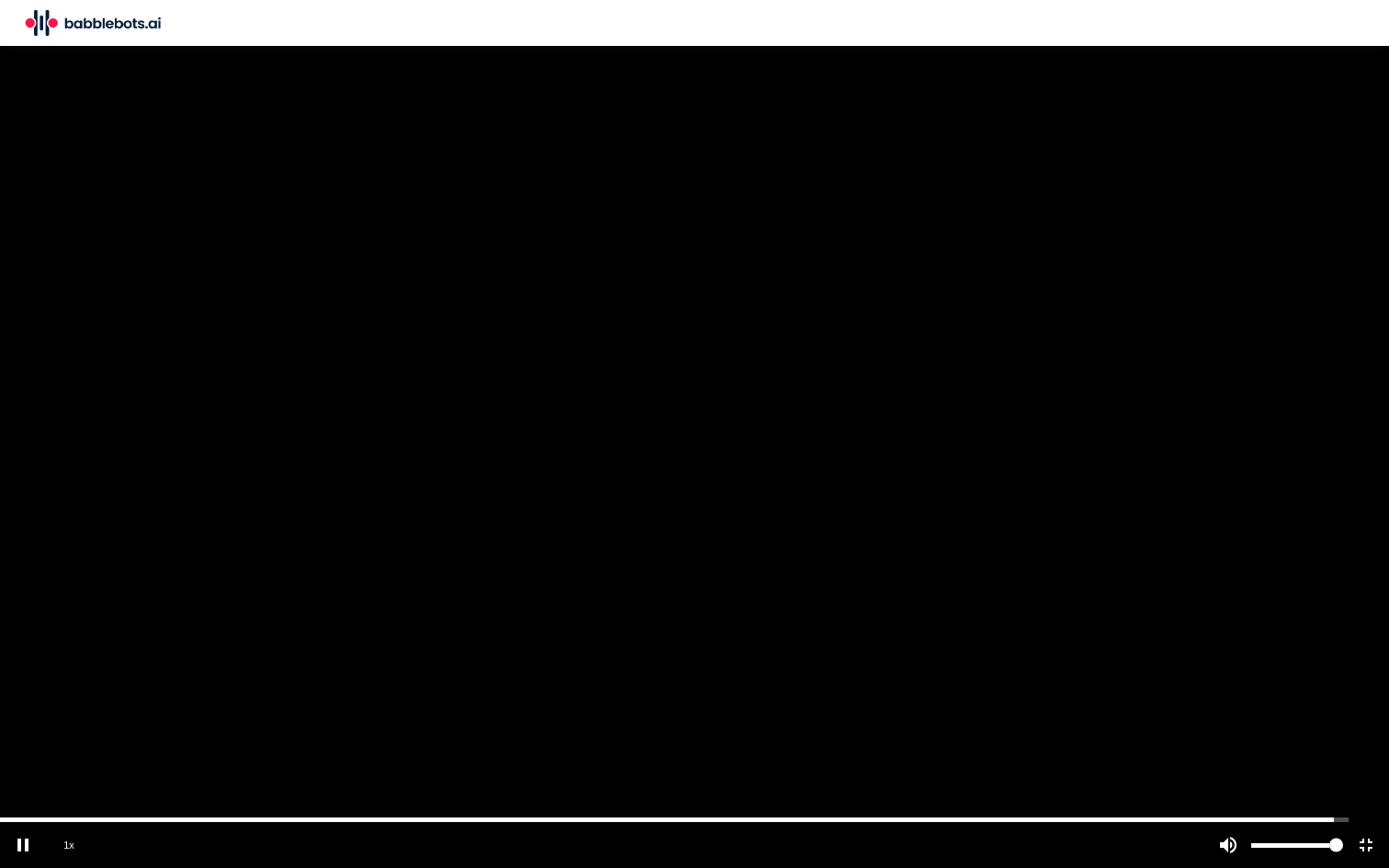 click at bounding box center [694, 434] 